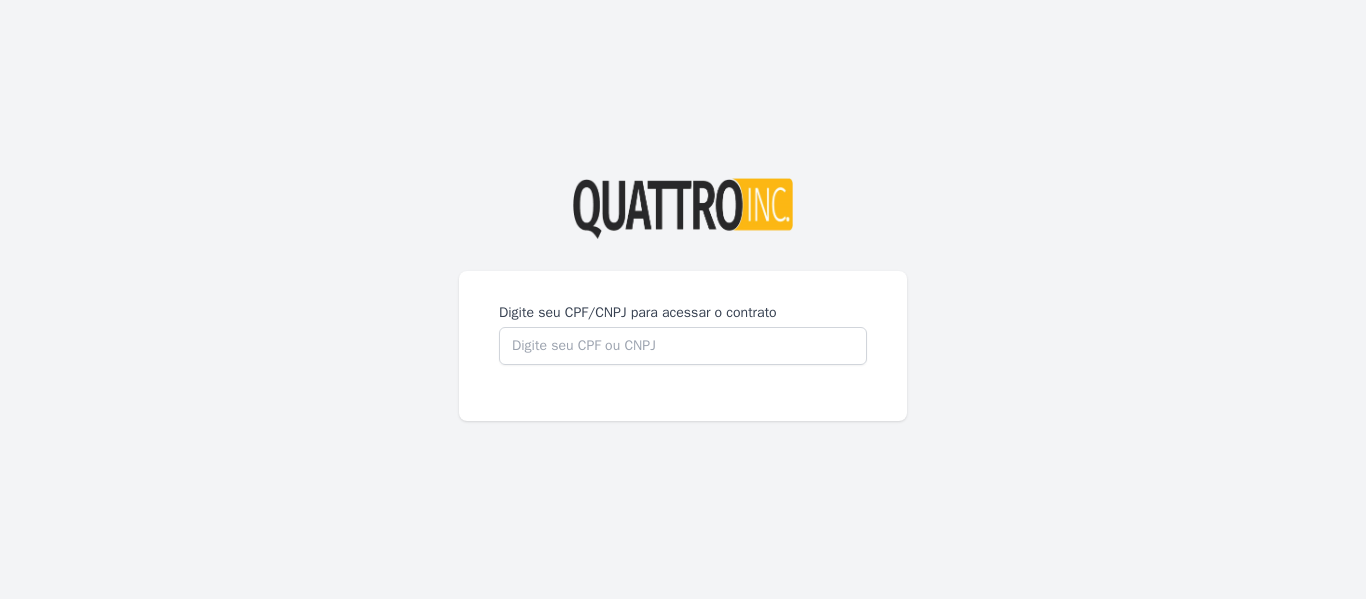 scroll, scrollTop: 0, scrollLeft: 0, axis: both 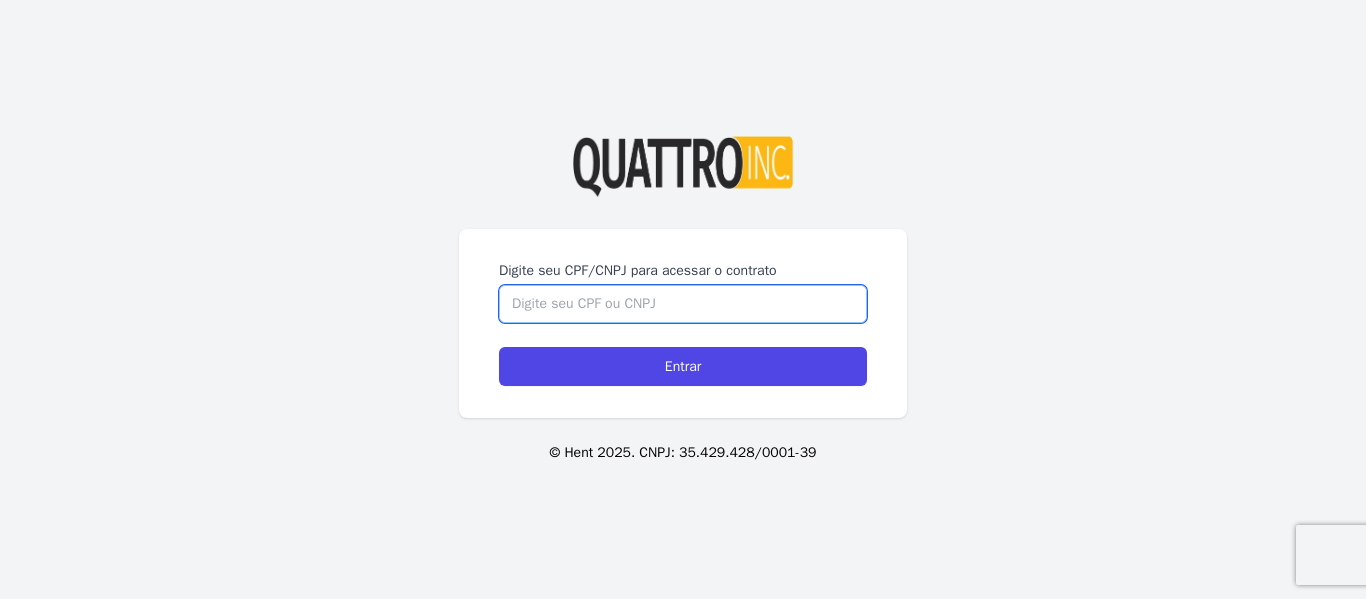 click on "Digite seu CPF/CNPJ para acessar o contrato" at bounding box center [683, 304] 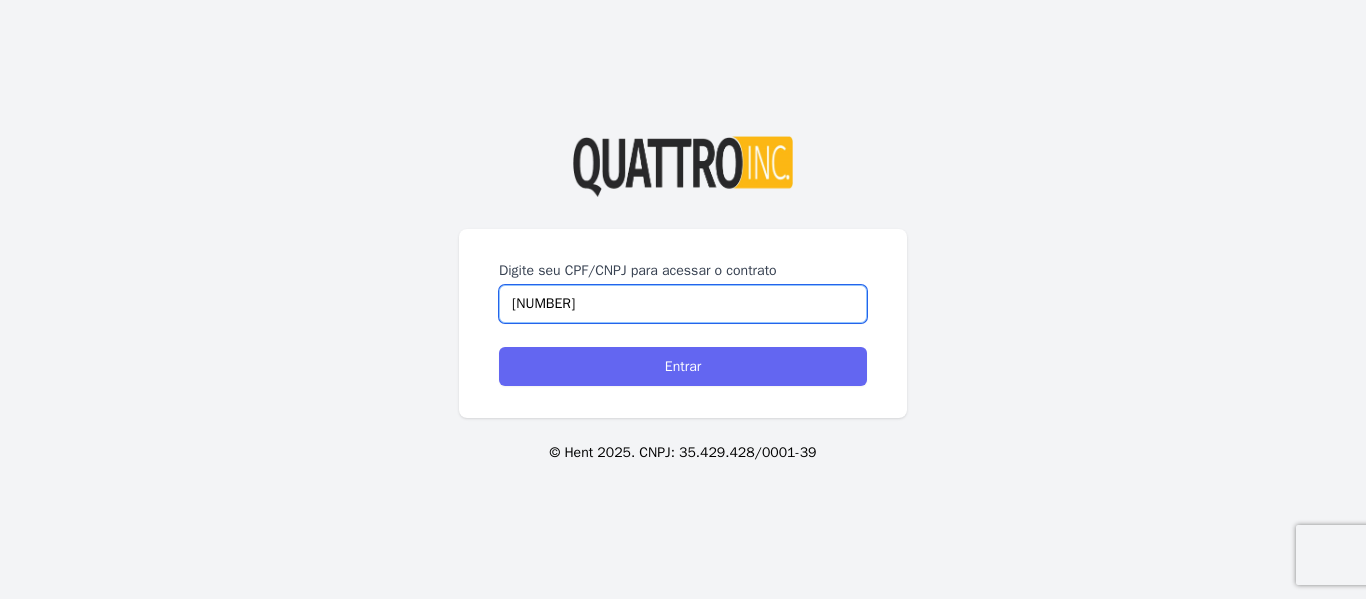 type on "[NUMBER]" 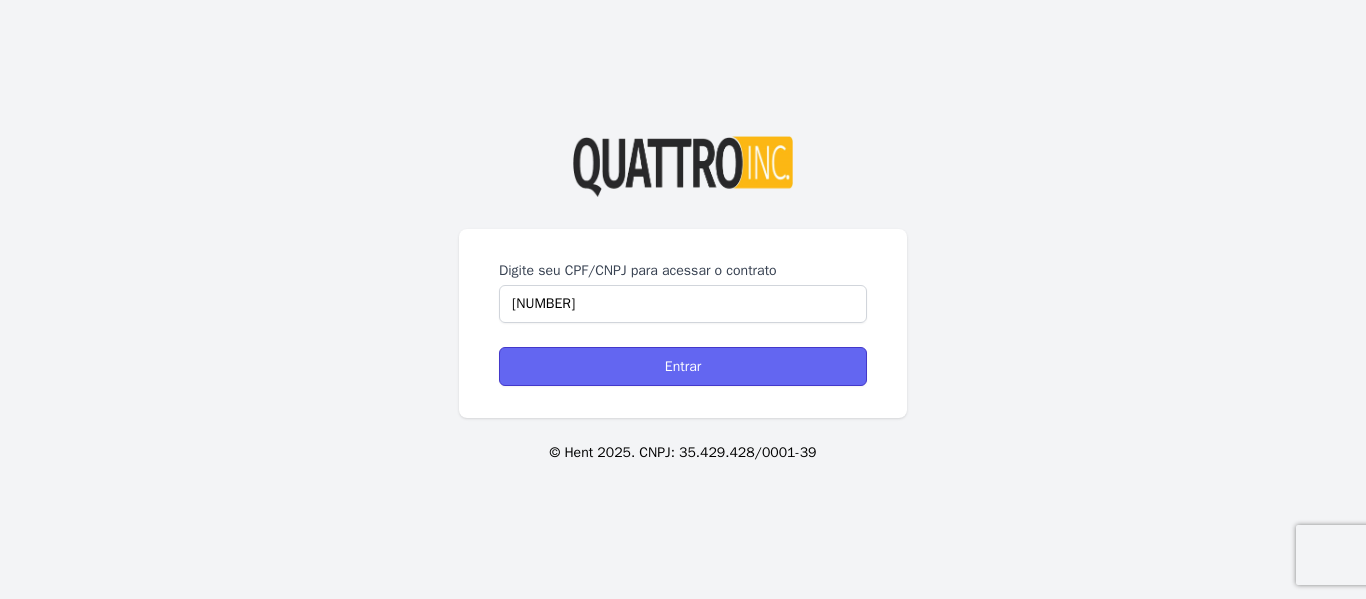 click on "Entrar" at bounding box center (683, 366) 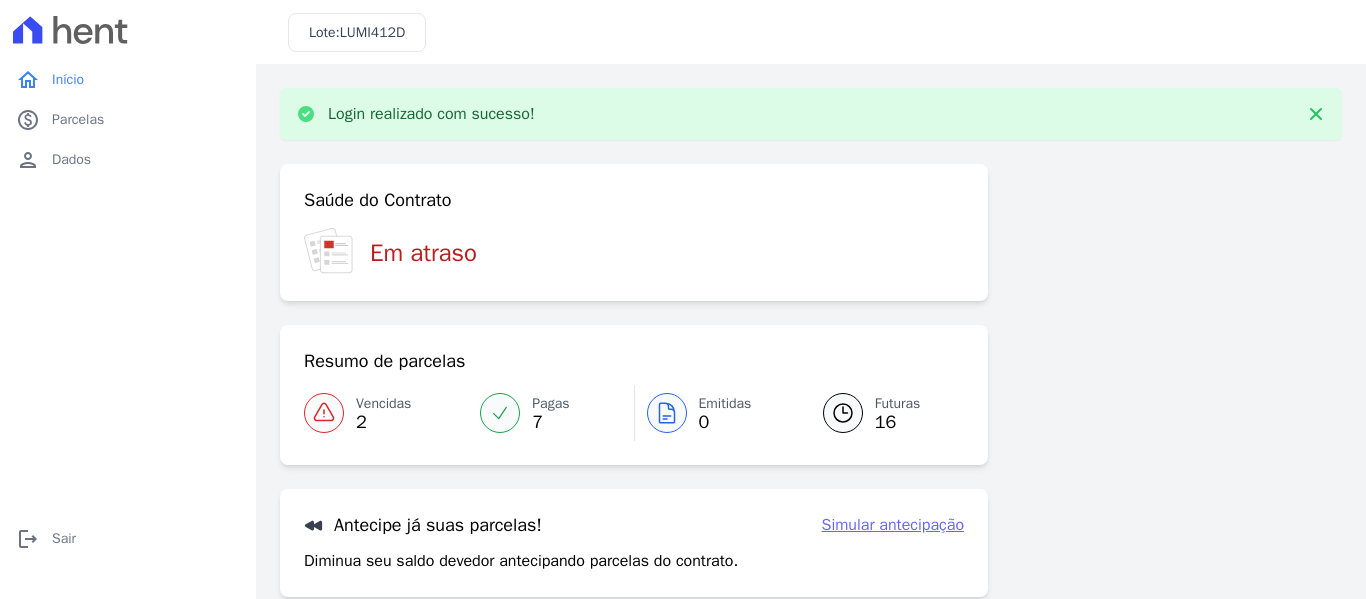 scroll, scrollTop: 0, scrollLeft: 0, axis: both 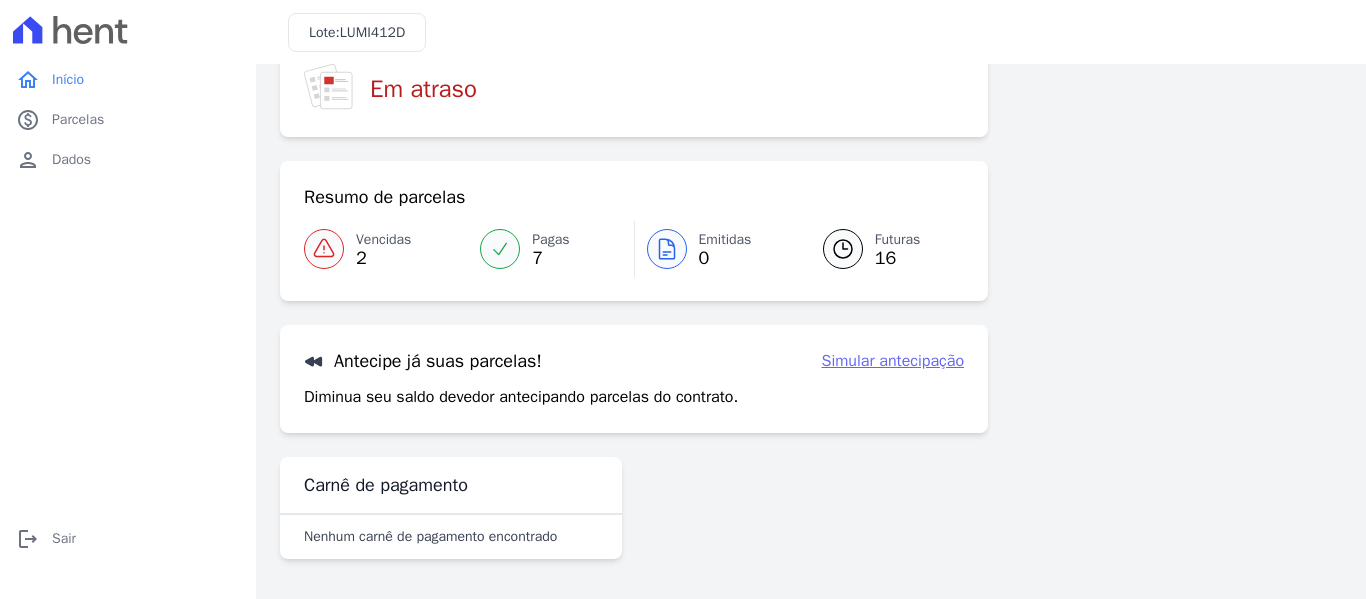 click on "Simular antecipação" at bounding box center [893, 361] 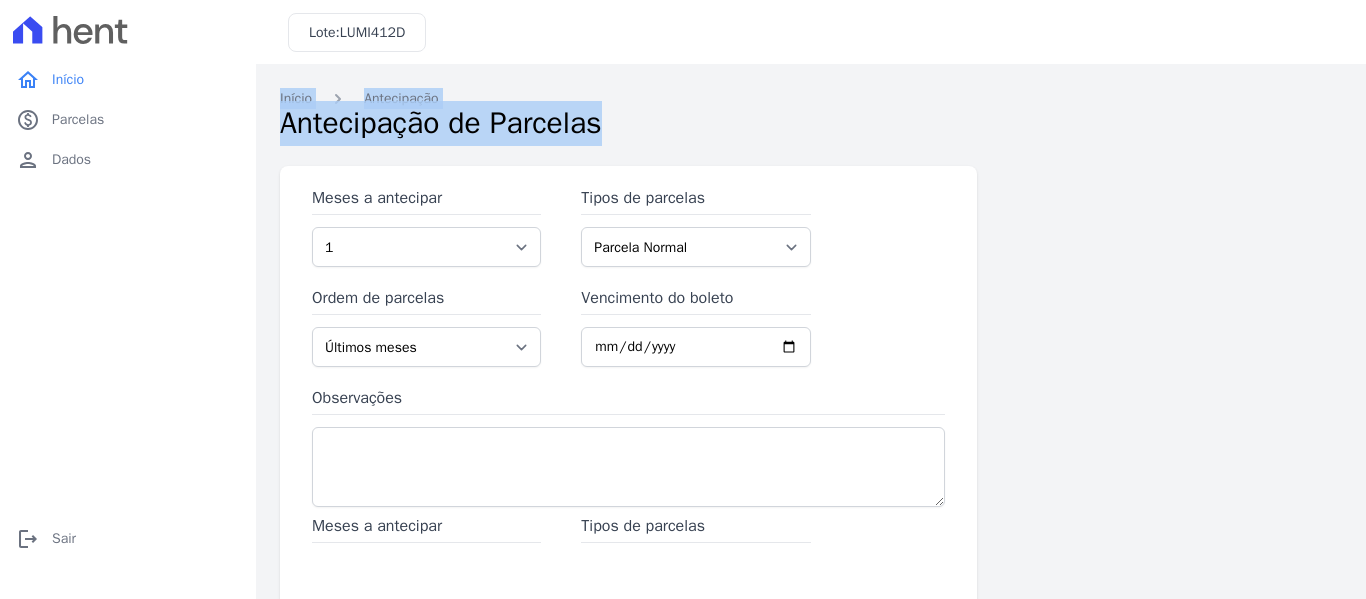 drag, startPoint x: 1365, startPoint y: 47, endPoint x: 1358, endPoint y: 116, distance: 69.354164 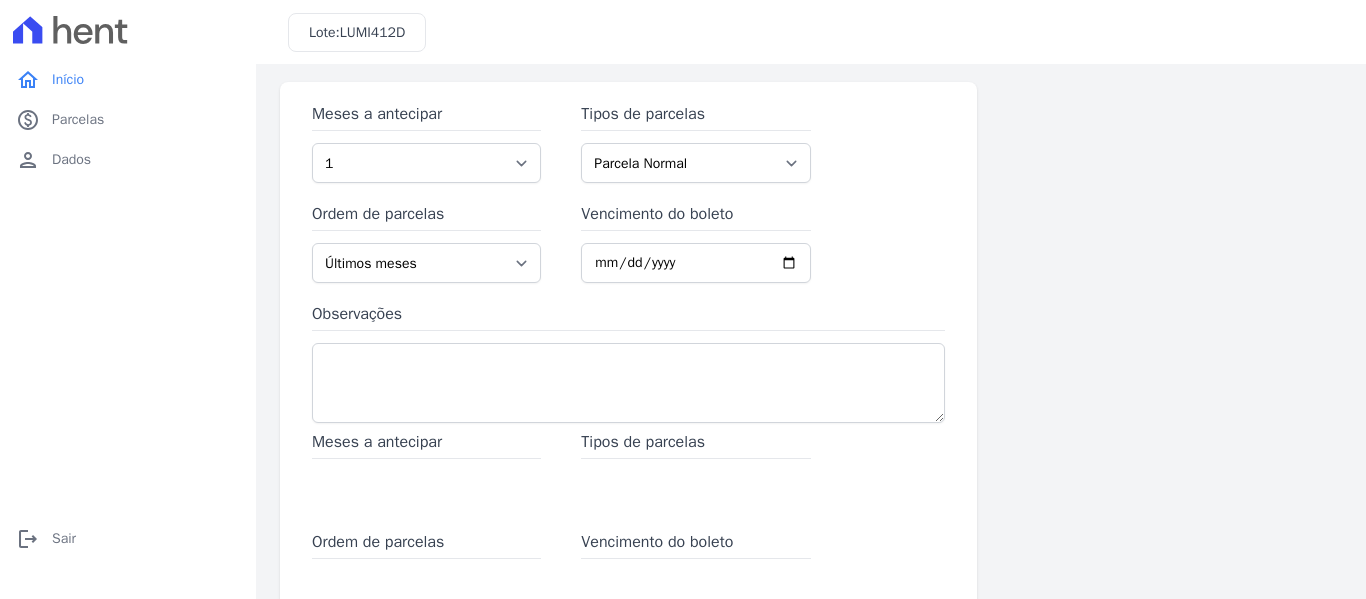 scroll, scrollTop: 80, scrollLeft: 0, axis: vertical 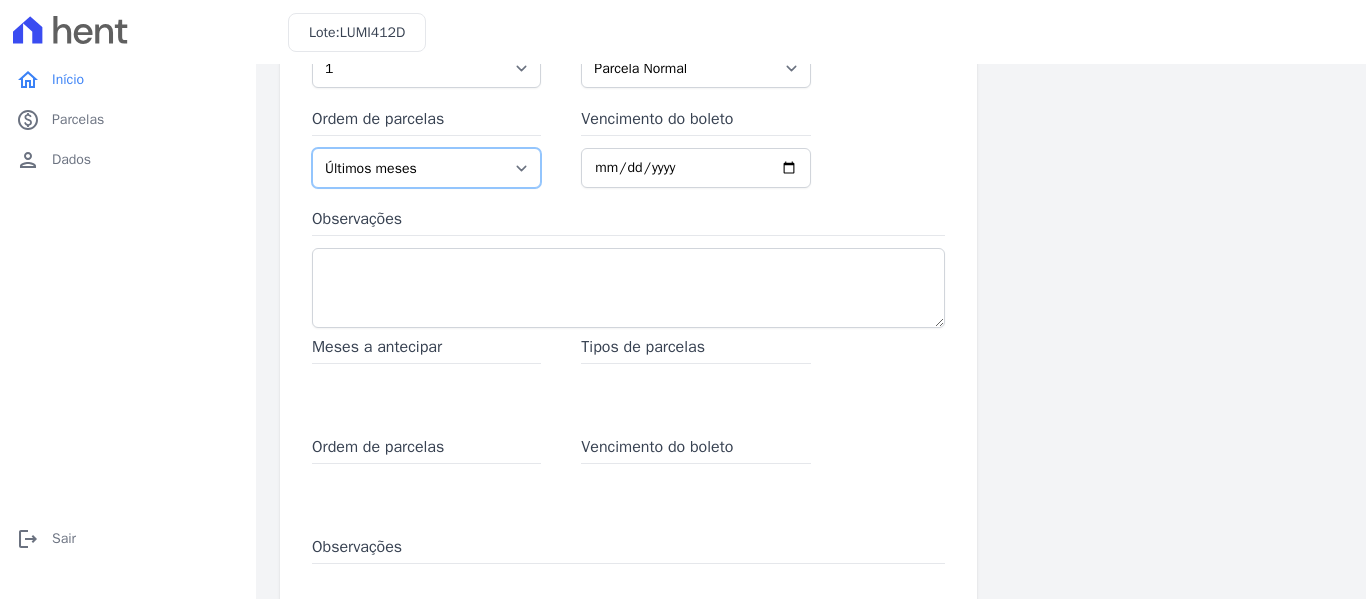 click on "Últimos meses
Primeiros meses" at bounding box center [426, 168] 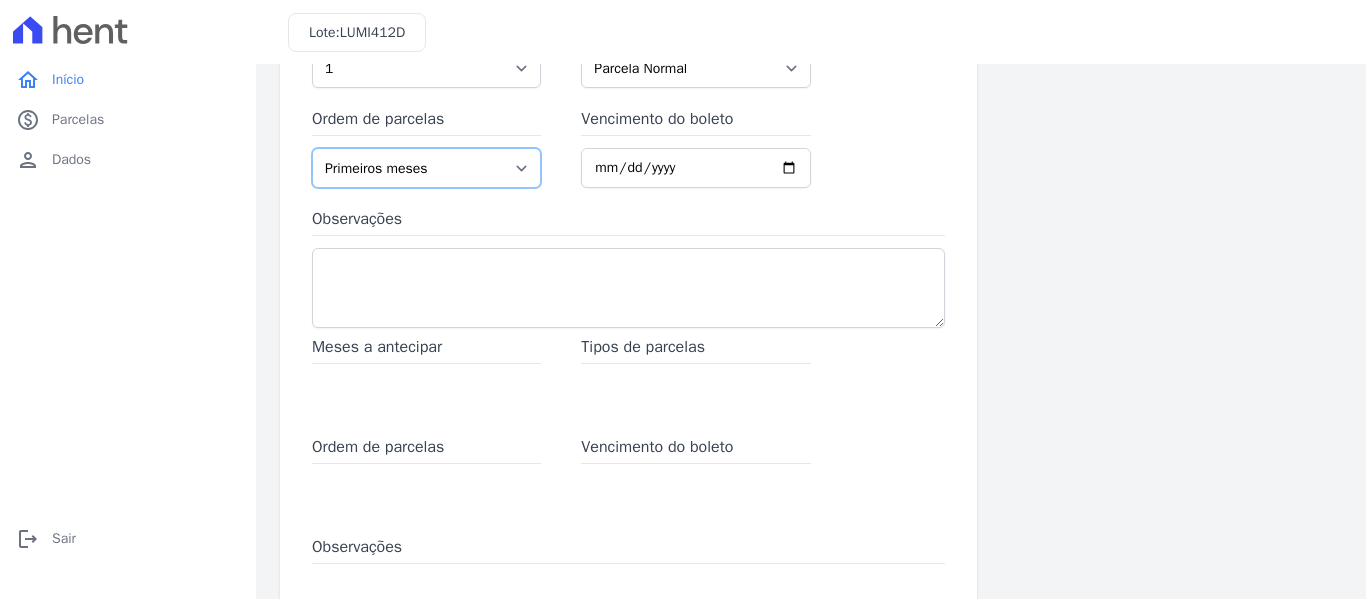 click on "Últimos meses
Primeiros meses" at bounding box center (426, 168) 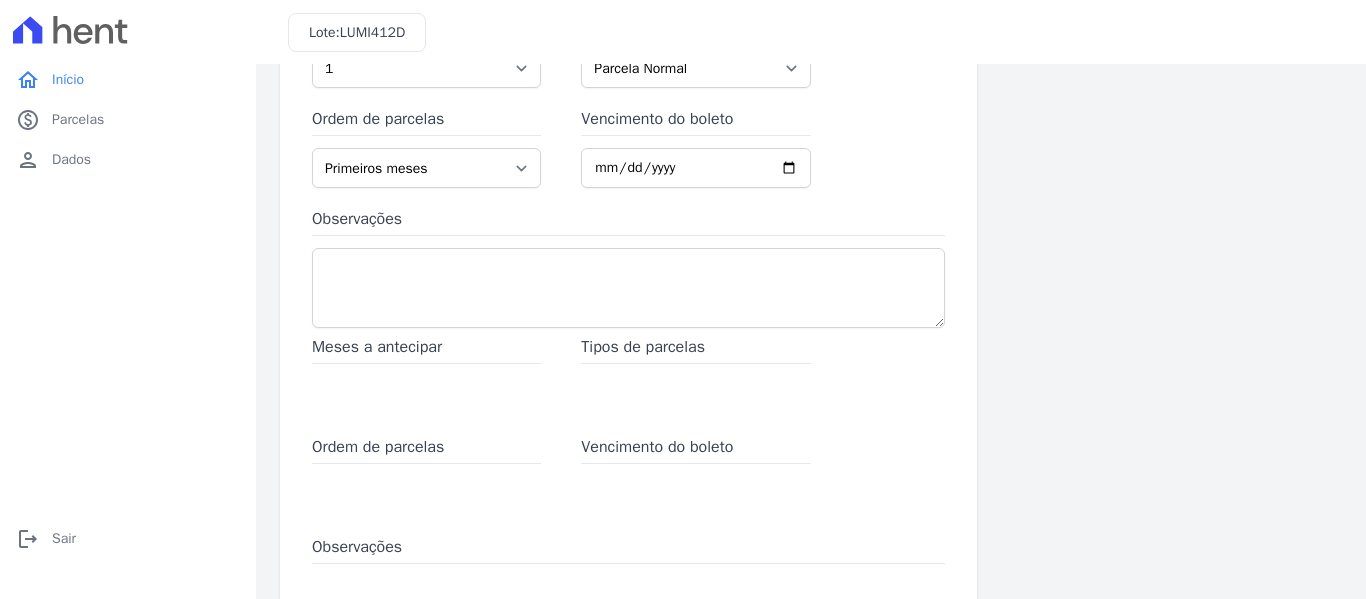 scroll, scrollTop: 0, scrollLeft: 0, axis: both 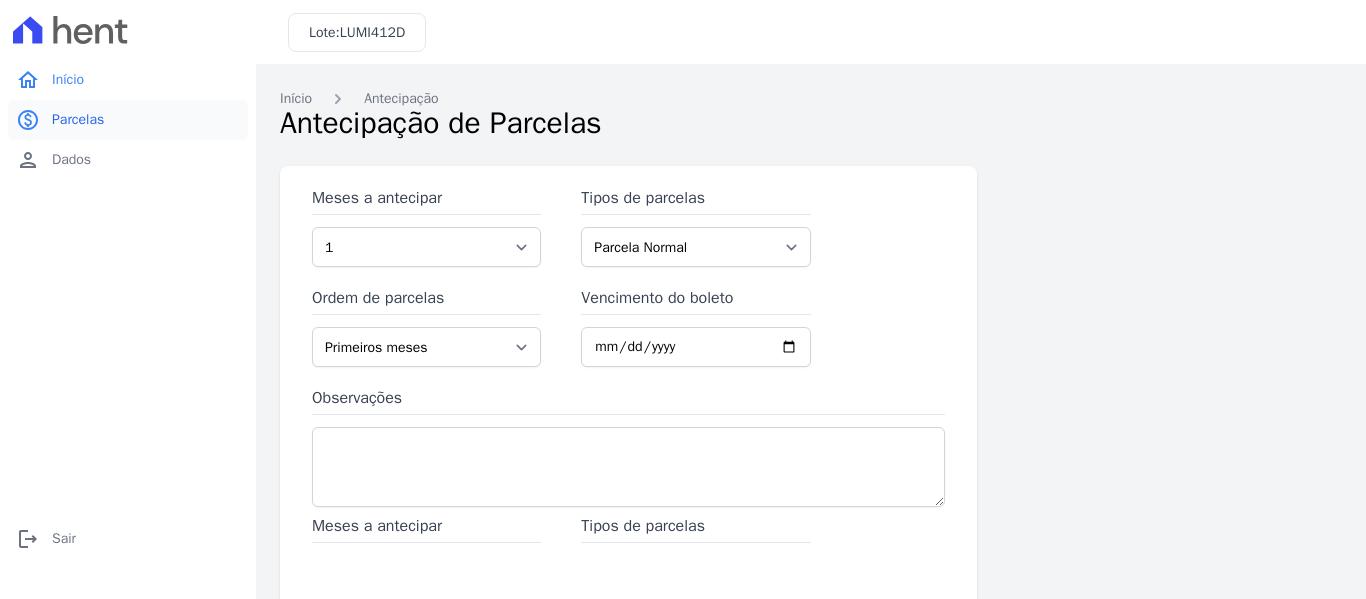 click on "Parcelas" at bounding box center [78, 120] 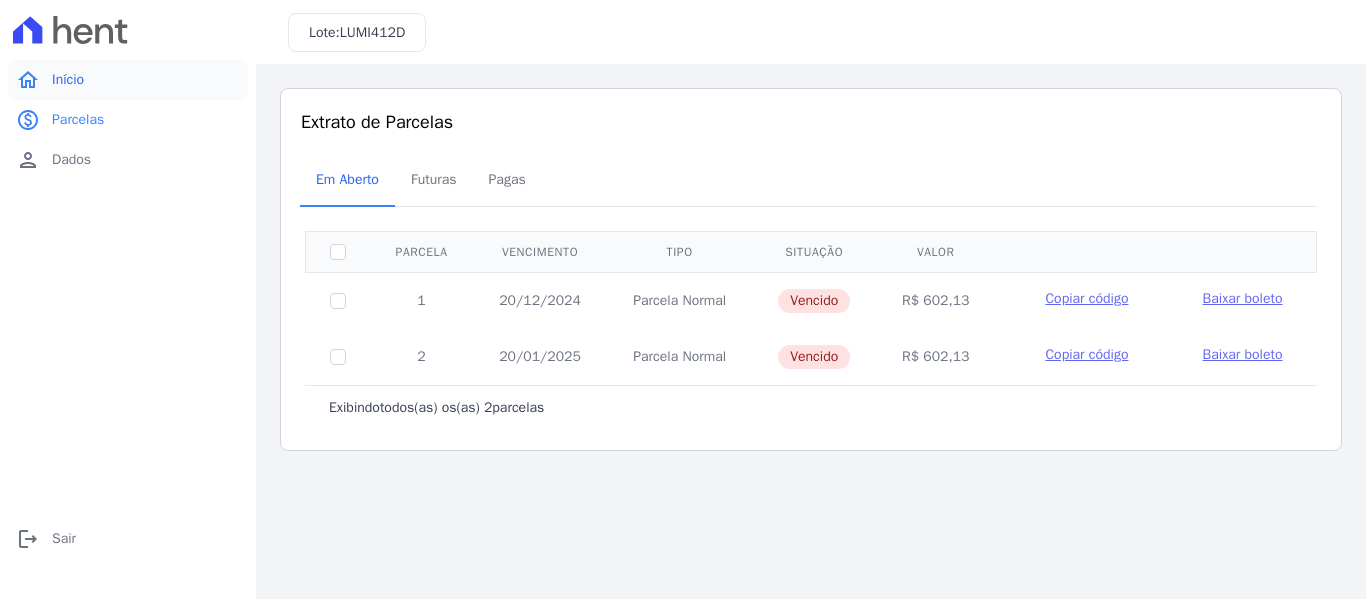click on "Início" at bounding box center [68, 80] 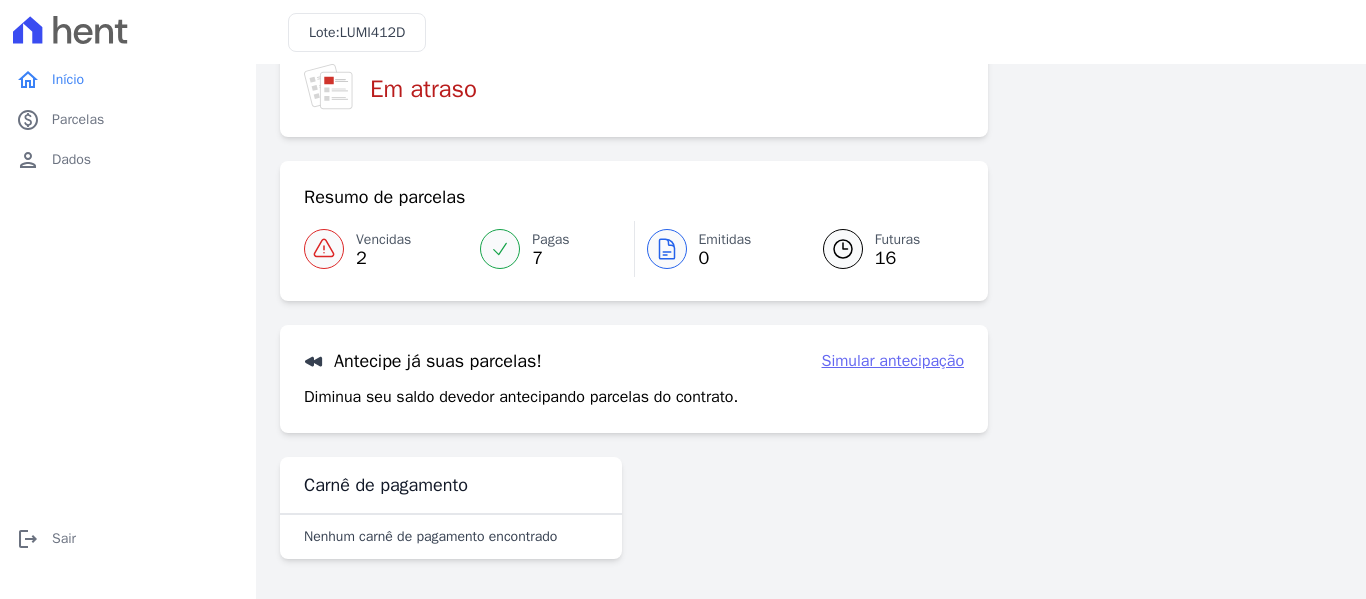 scroll, scrollTop: 0, scrollLeft: 0, axis: both 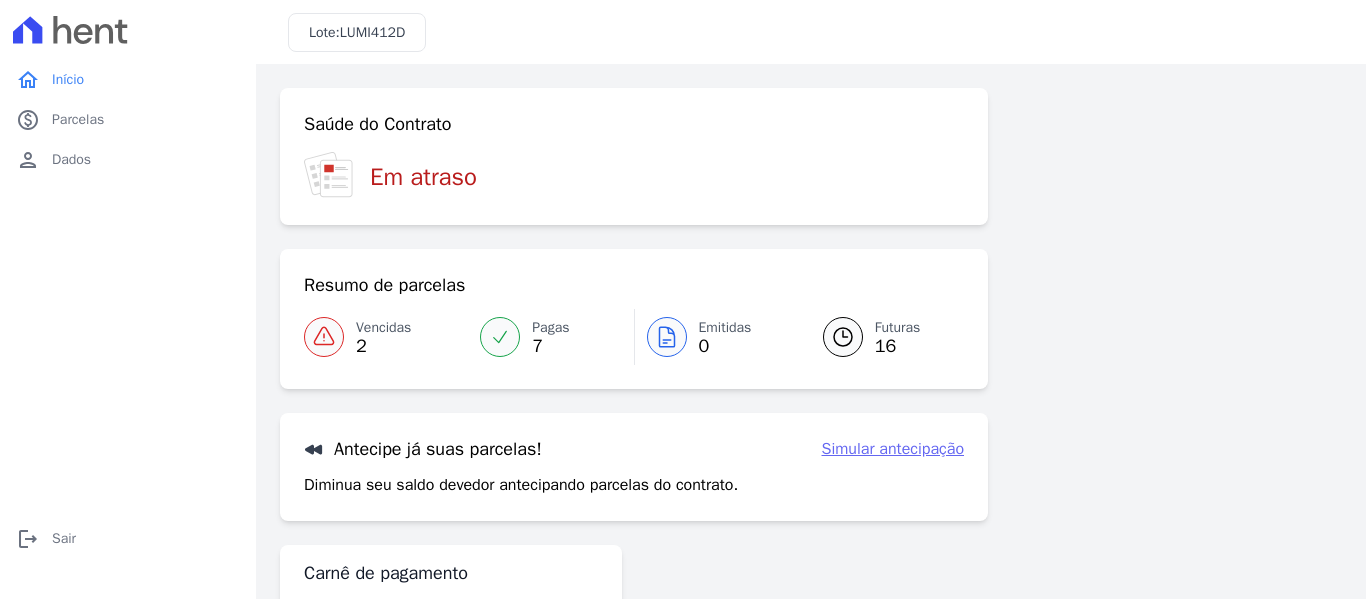 click on "Pagas
[NUMBER]" at bounding box center (550, 337) 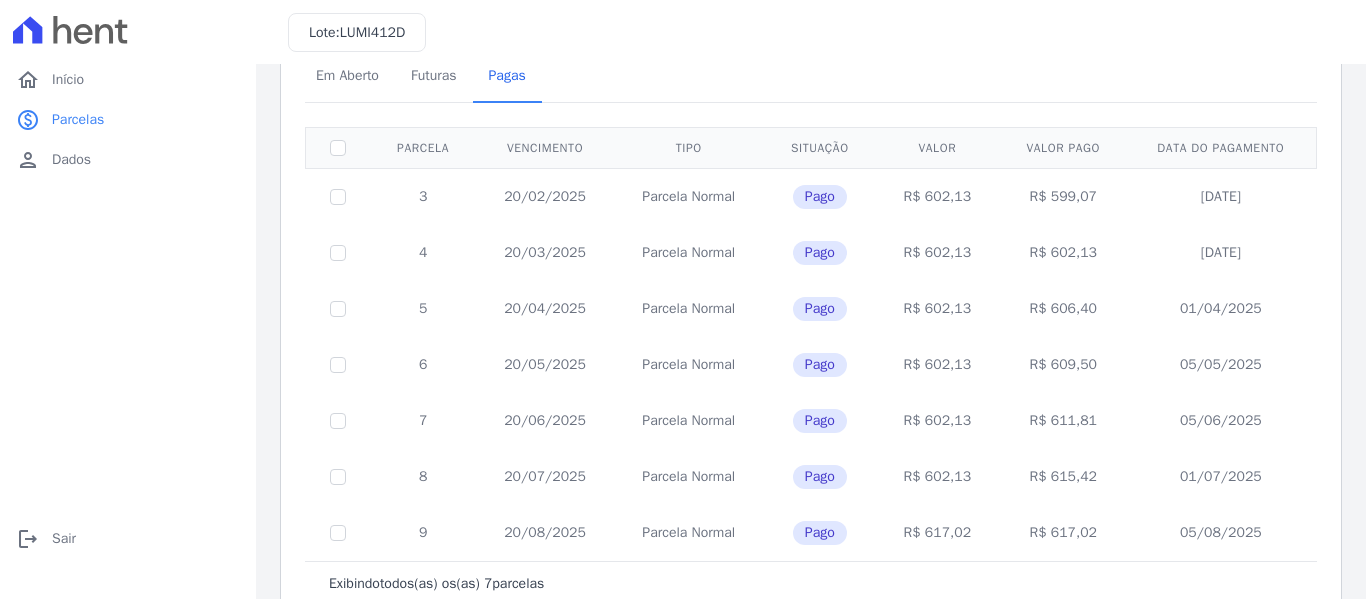scroll, scrollTop: 121, scrollLeft: 0, axis: vertical 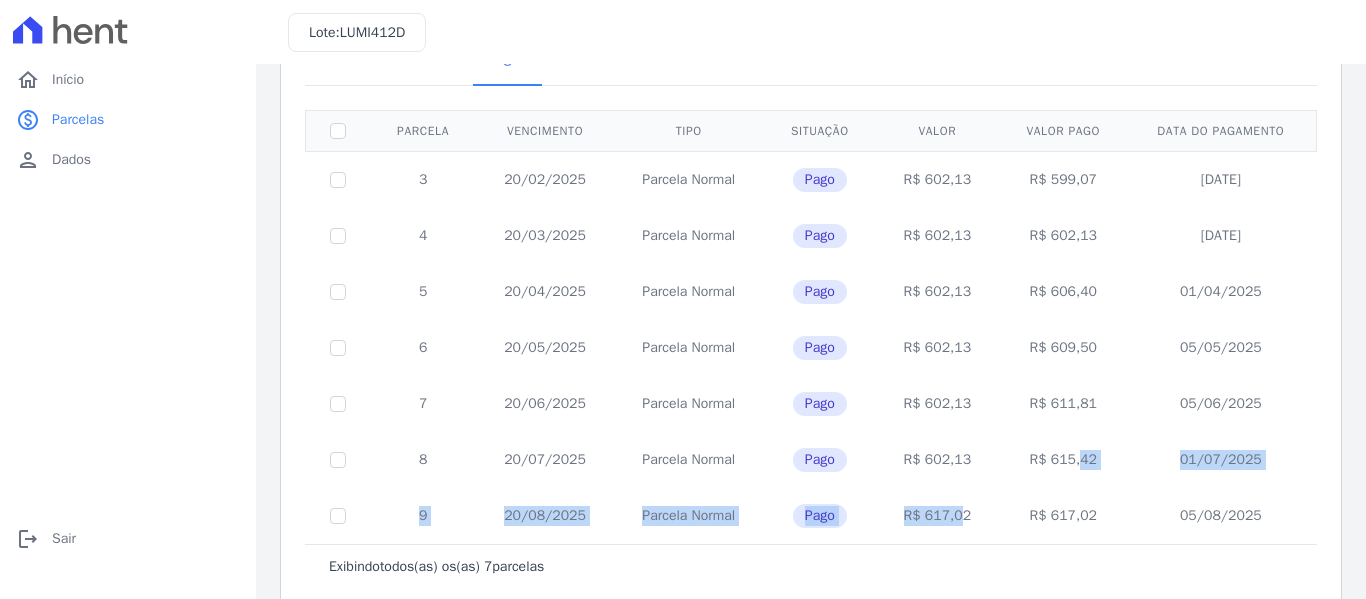 drag, startPoint x: 916, startPoint y: 512, endPoint x: 1000, endPoint y: 468, distance: 94.82616 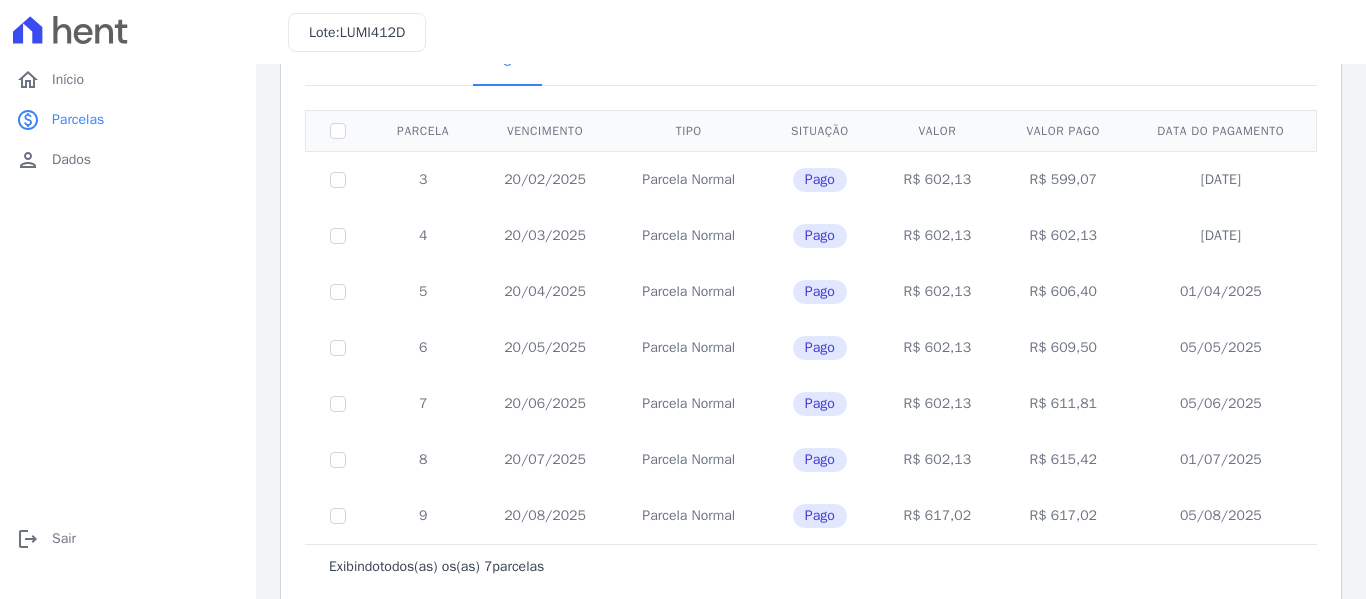 click on "Extrato de Parcelas
Em Aberto
Futuras
Pagas
0
selecionada(s)
Exibindo  todos(as) os(as) 7  parcelas
Parcela
Vencimento
Tipo
Situação
Valor
Valor pago
Data do pagamento" at bounding box center [811, 288] 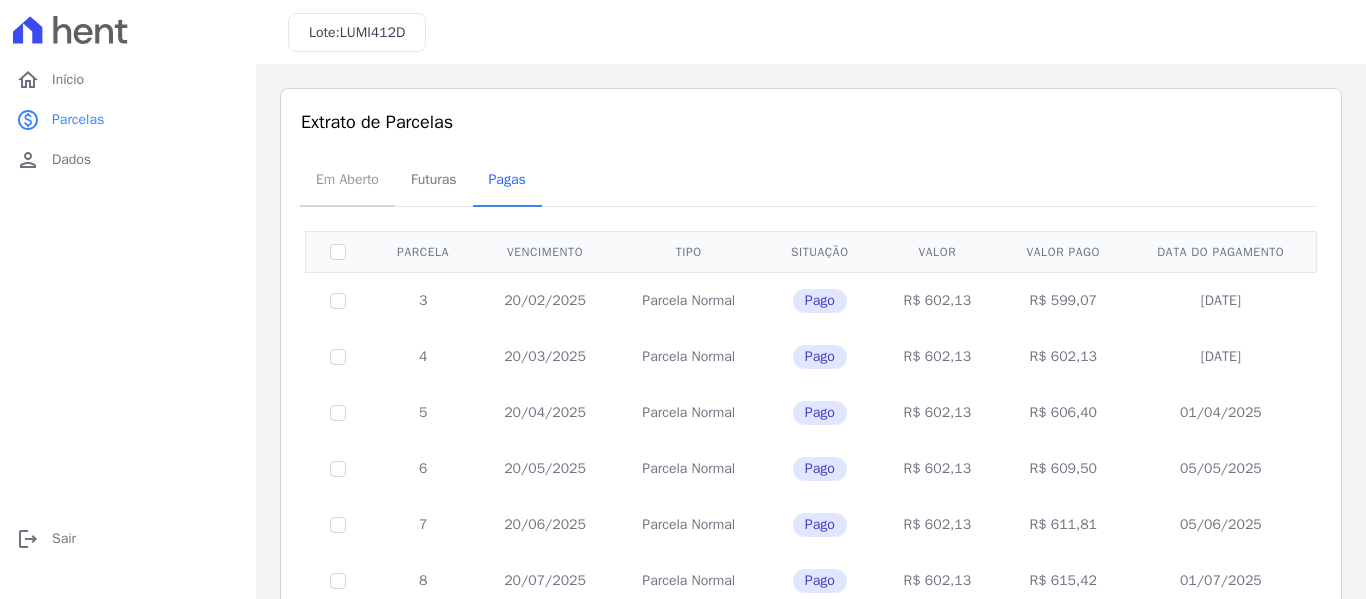 click on "Em Aberto" at bounding box center (347, 179) 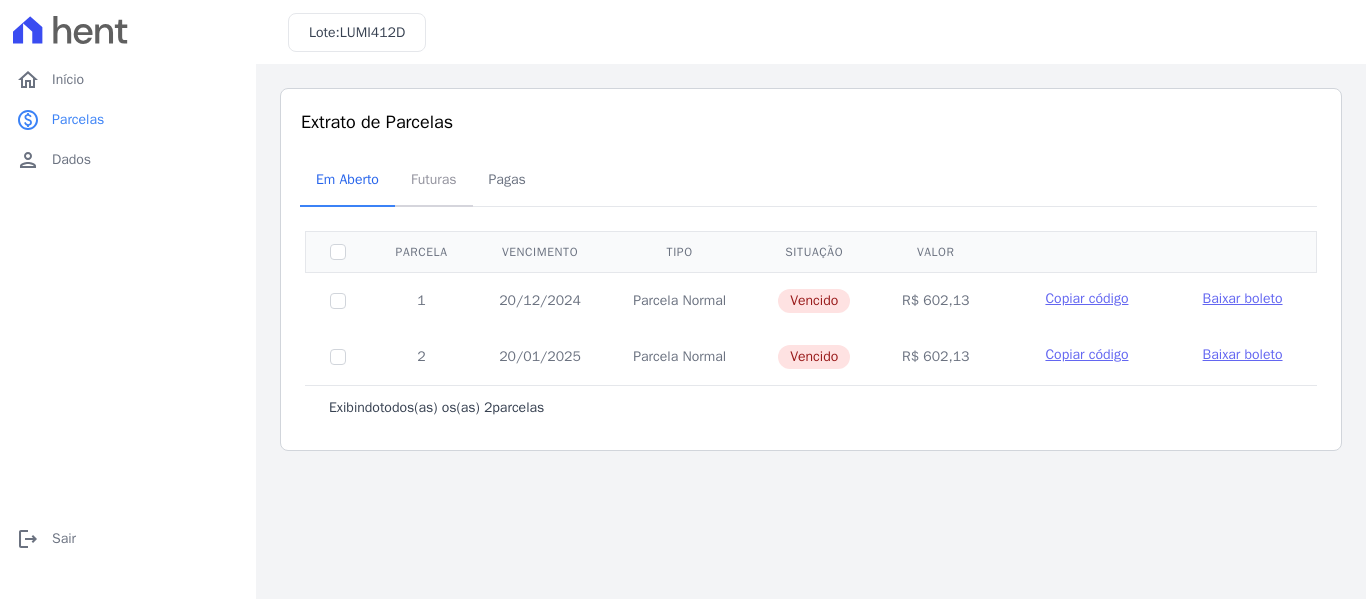 click on "Futuras" at bounding box center (434, 179) 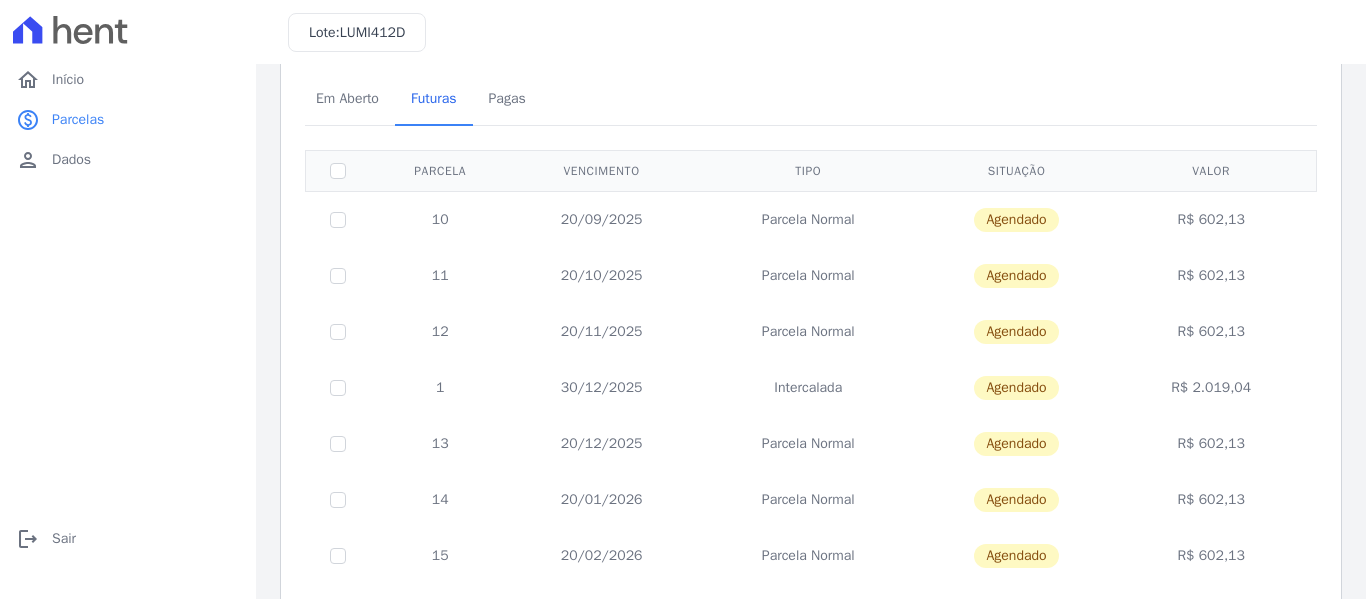 scroll, scrollTop: 0, scrollLeft: 0, axis: both 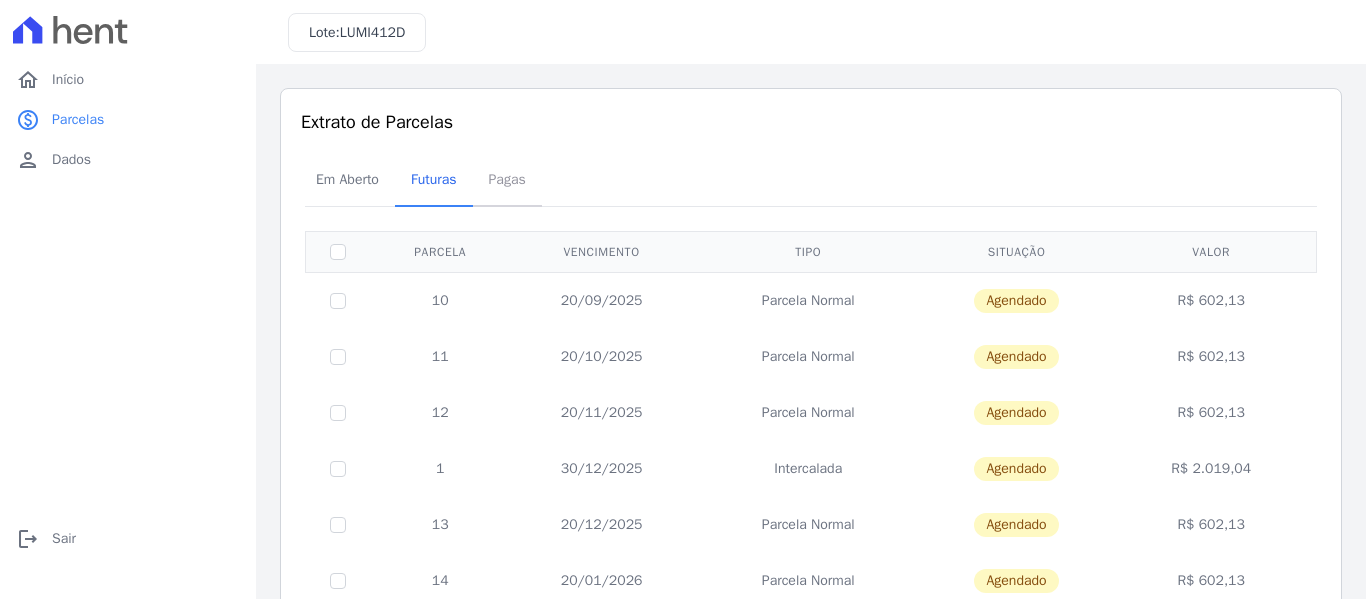 click on "Pagas" at bounding box center [507, 179] 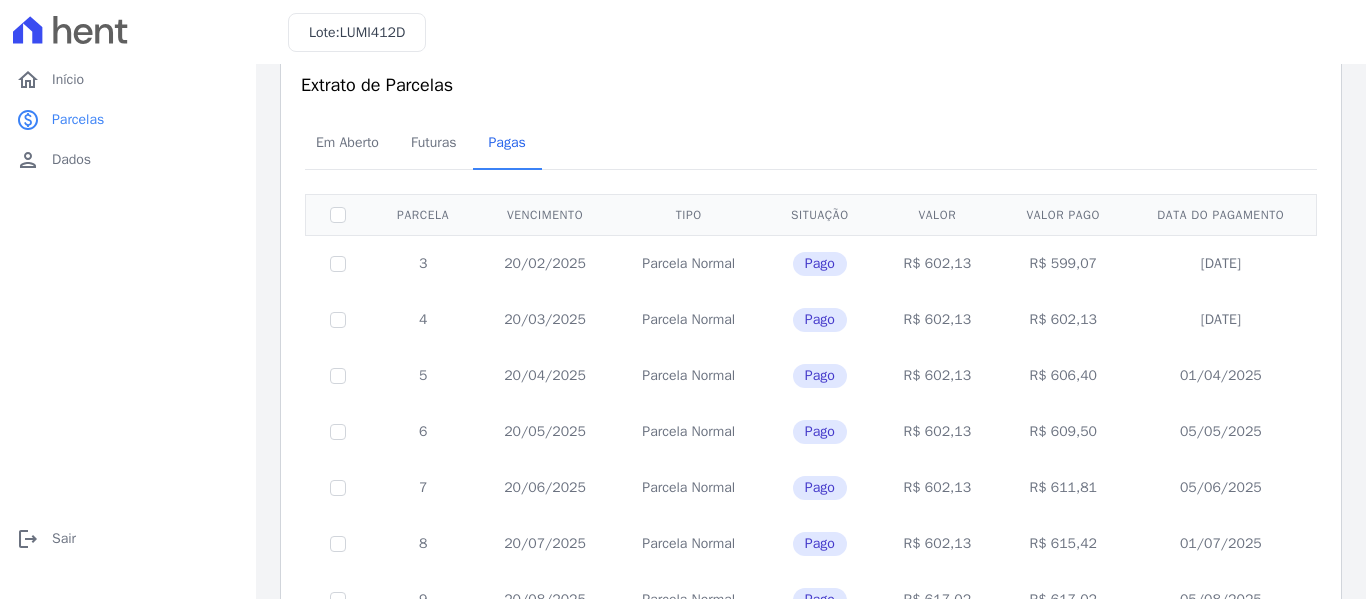 scroll, scrollTop: 35, scrollLeft: 0, axis: vertical 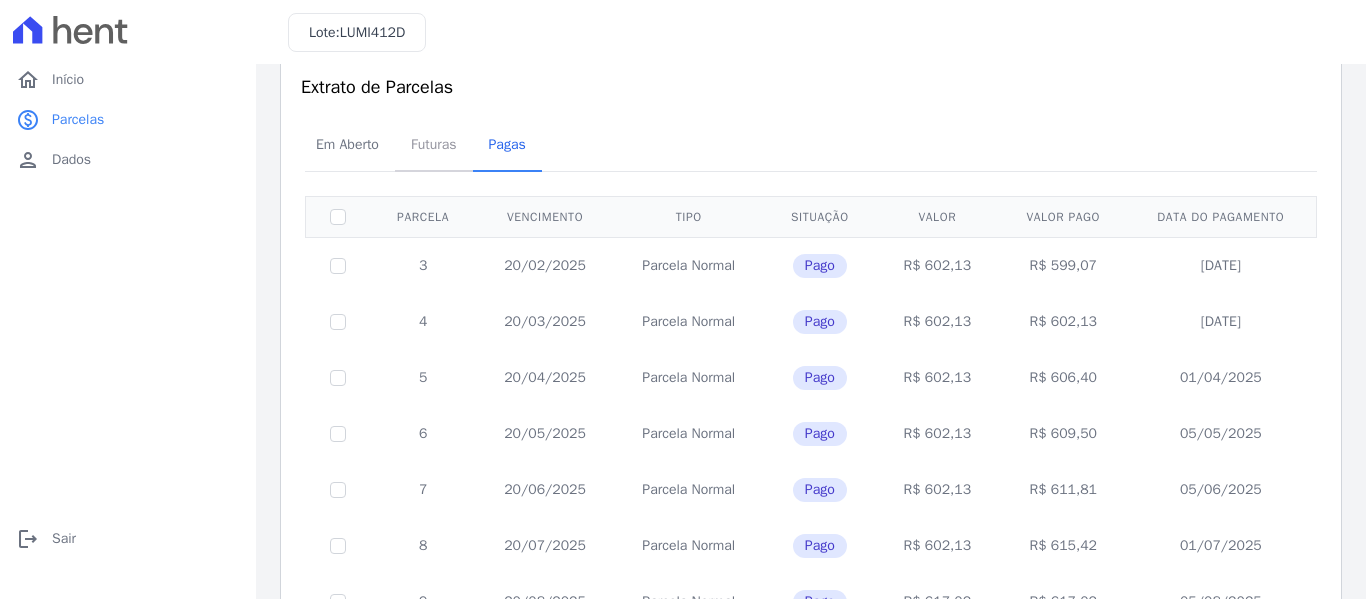 click on "Futuras" at bounding box center [434, 144] 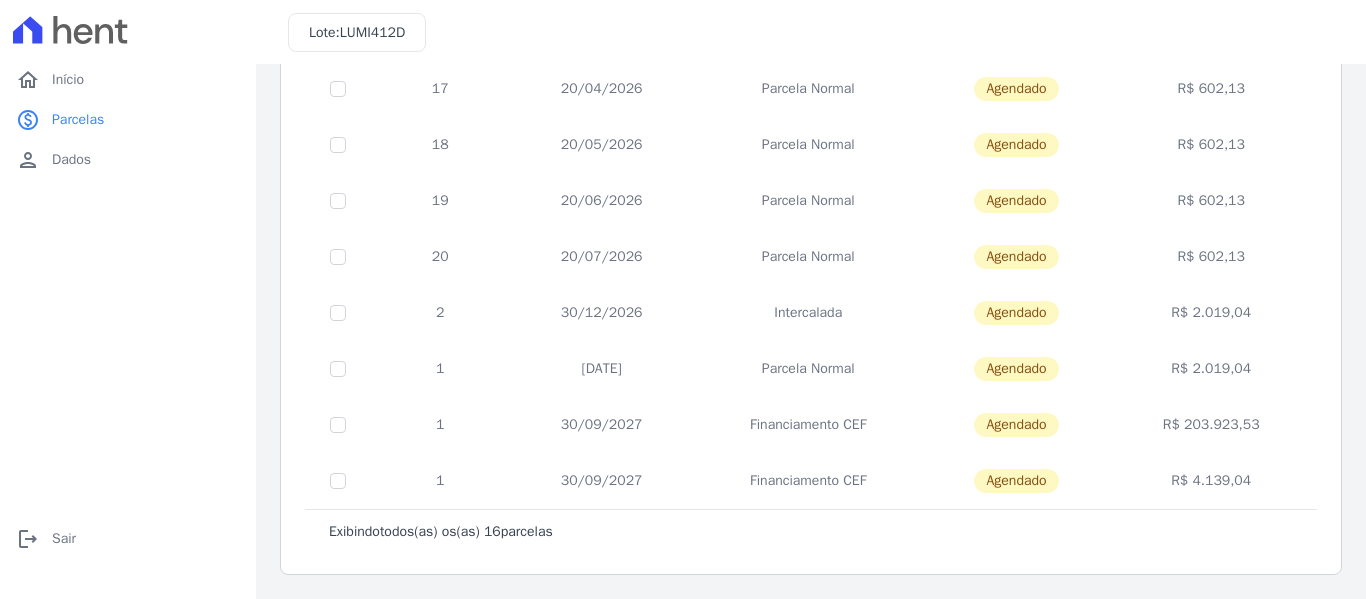 scroll, scrollTop: 0, scrollLeft: 0, axis: both 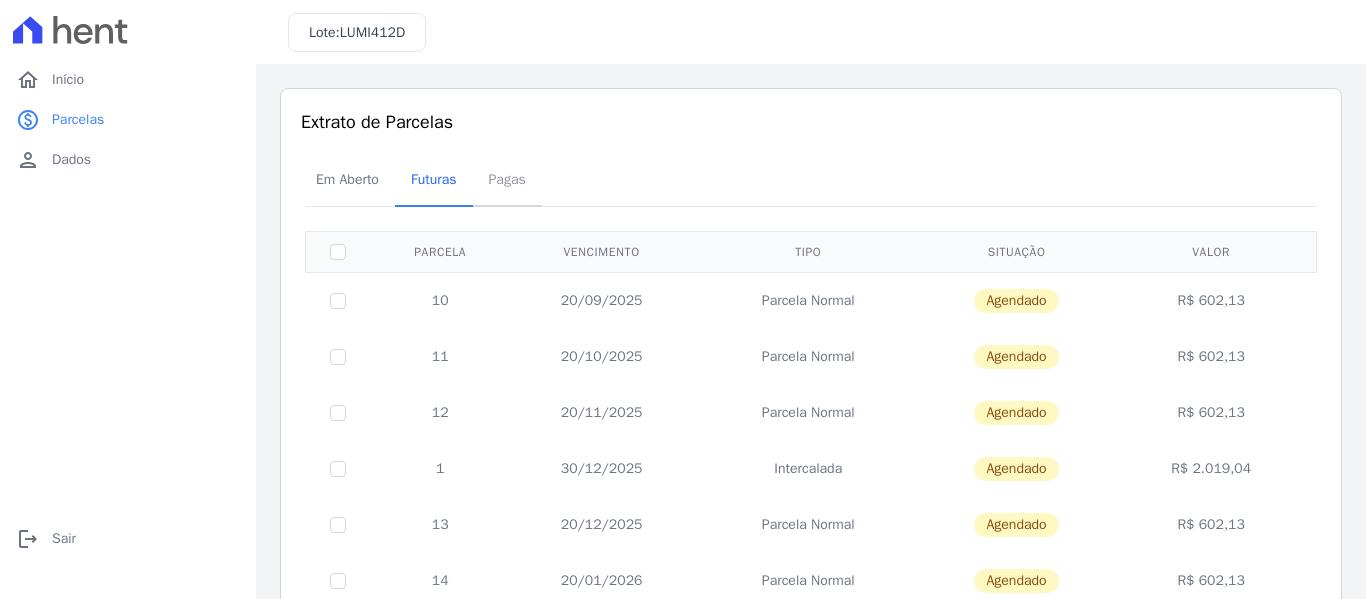 click on "Pagas" at bounding box center [507, 179] 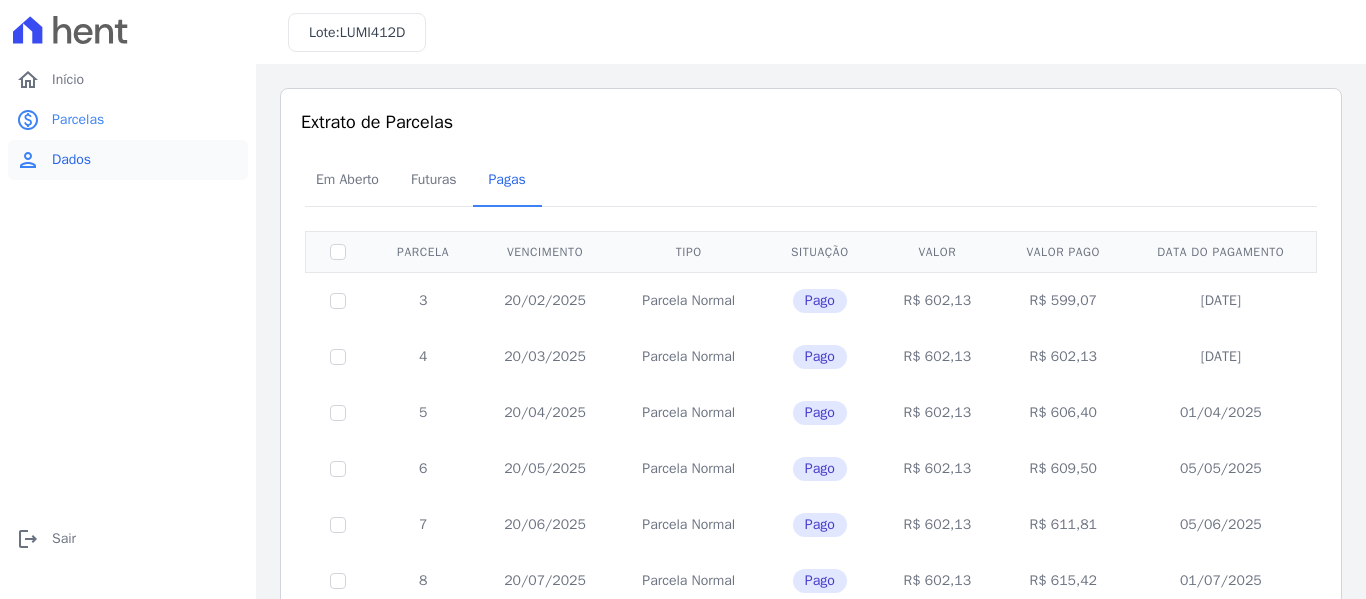 click on "person Dados" at bounding box center [128, 160] 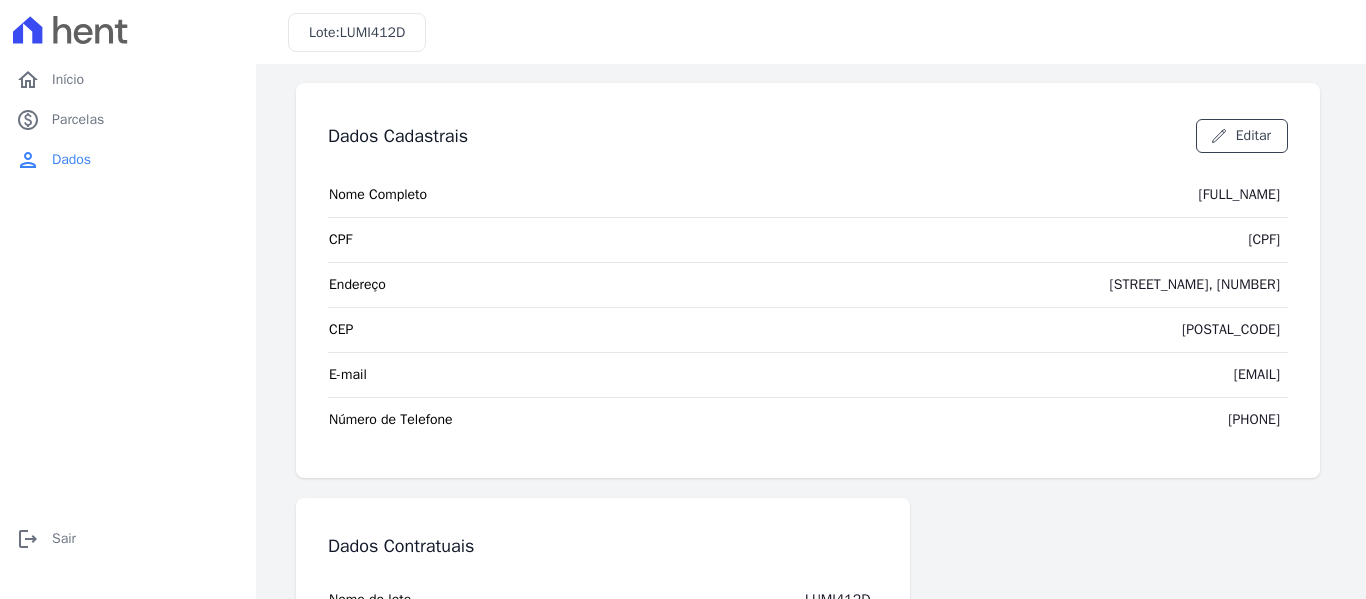 scroll, scrollTop: 0, scrollLeft: 0, axis: both 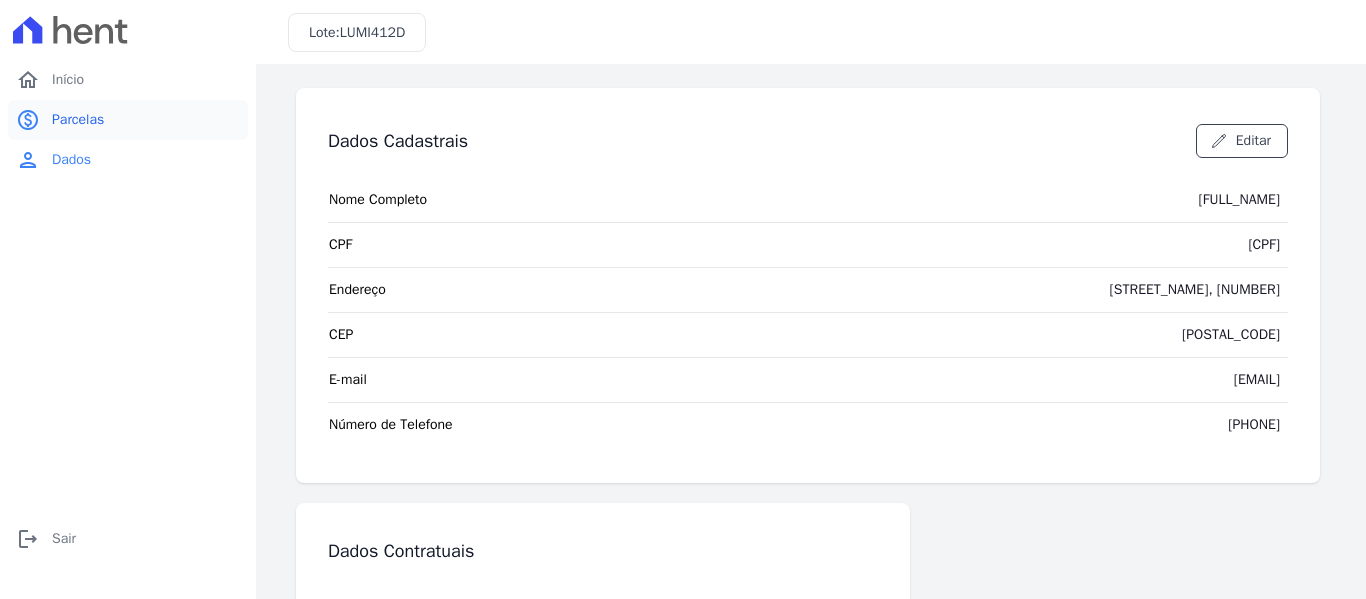click on "Parcelas" at bounding box center [78, 120] 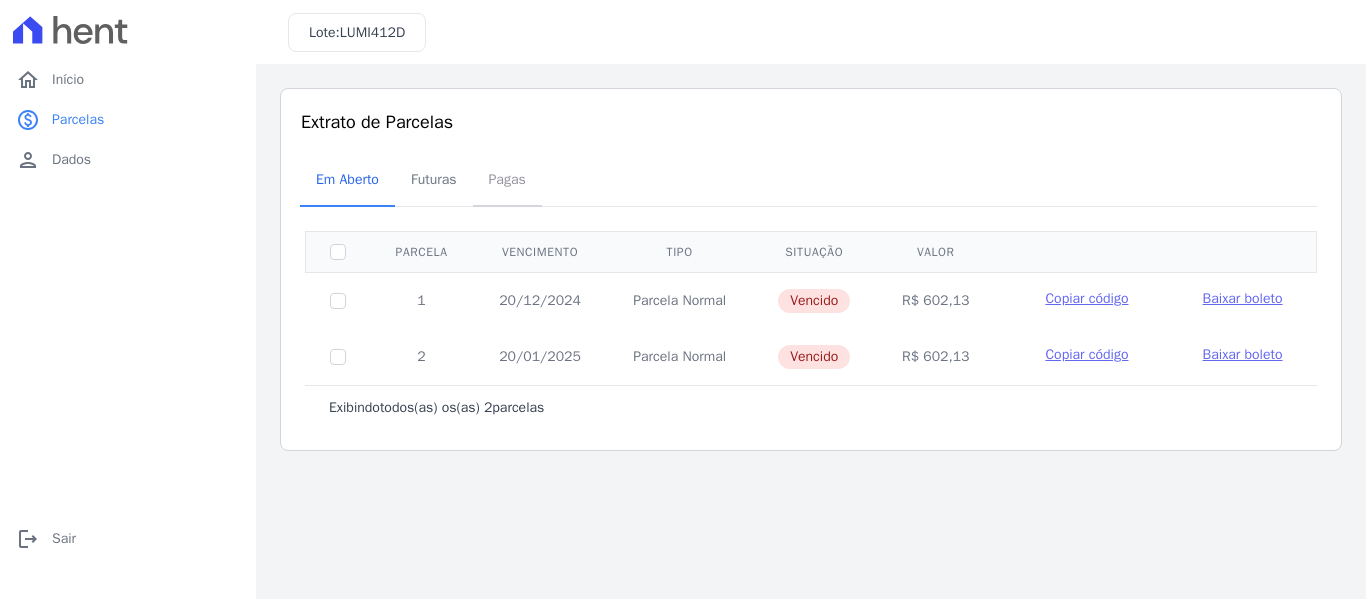 click on "Pagas" at bounding box center (507, 179) 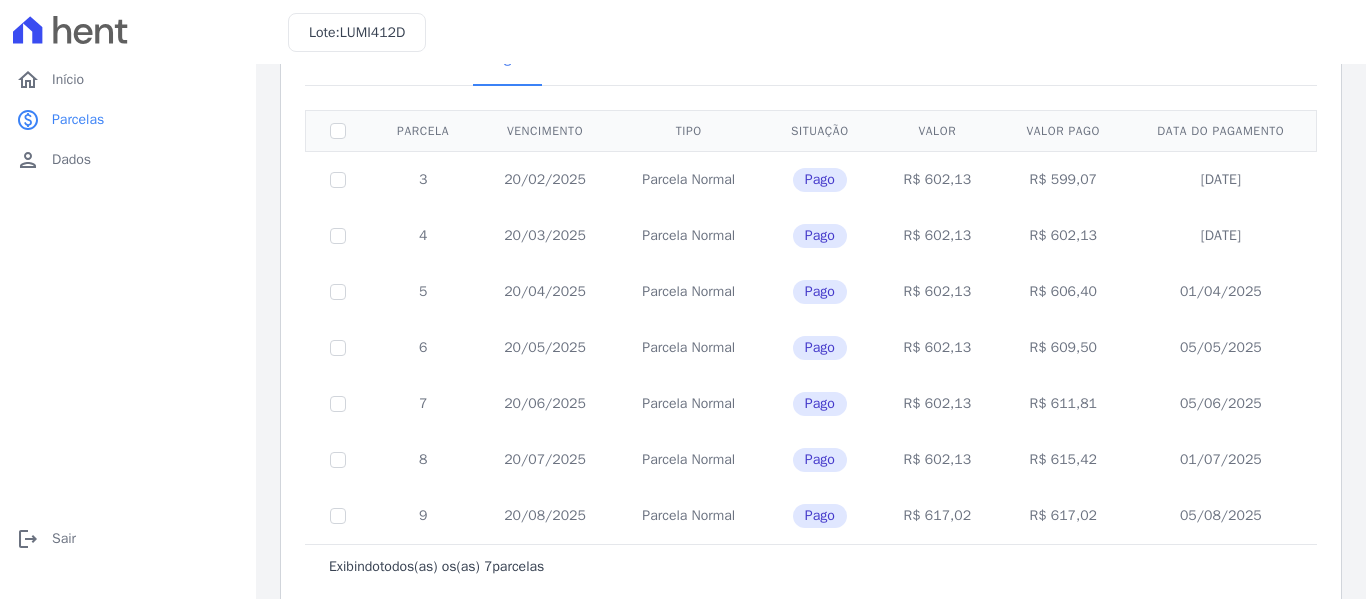 scroll, scrollTop: 156, scrollLeft: 0, axis: vertical 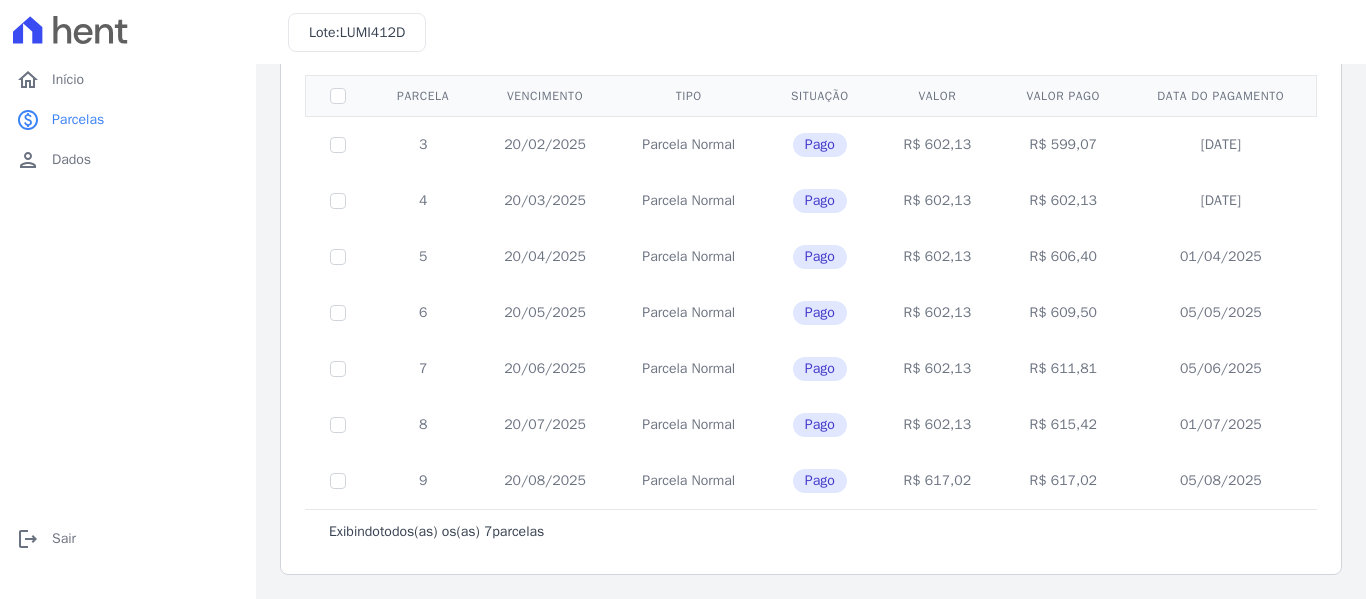 click on "Parcela" at bounding box center (423, 95) 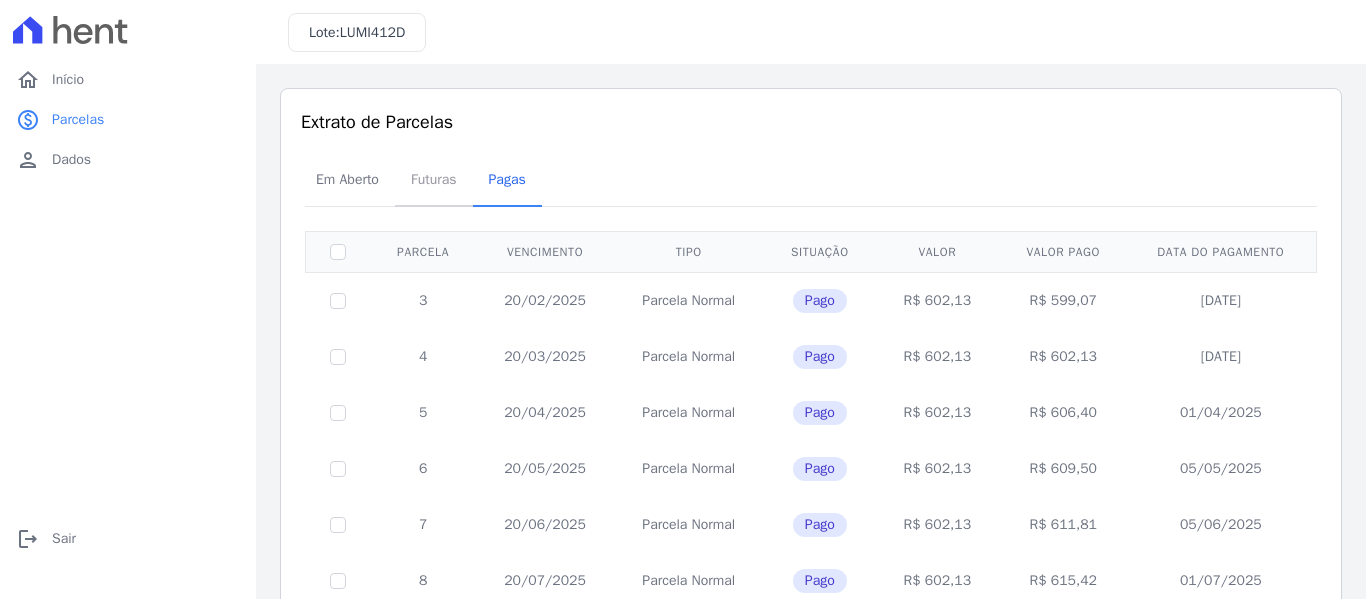click on "Futuras" at bounding box center [434, 179] 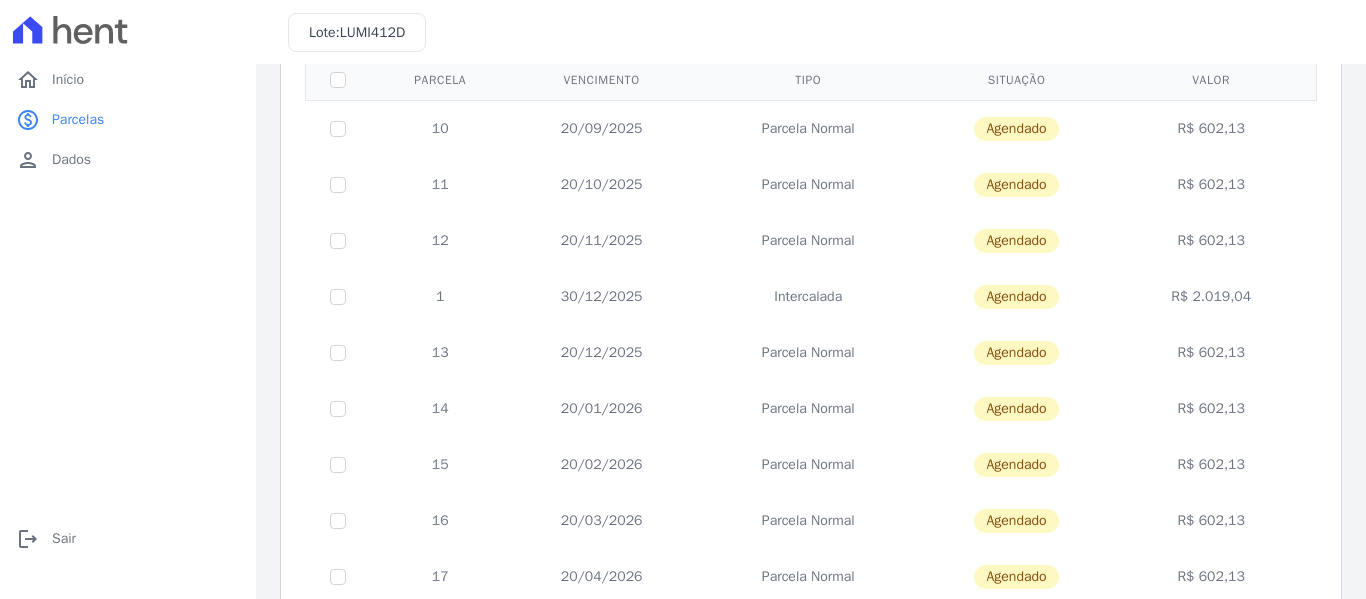 scroll, scrollTop: 0, scrollLeft: 0, axis: both 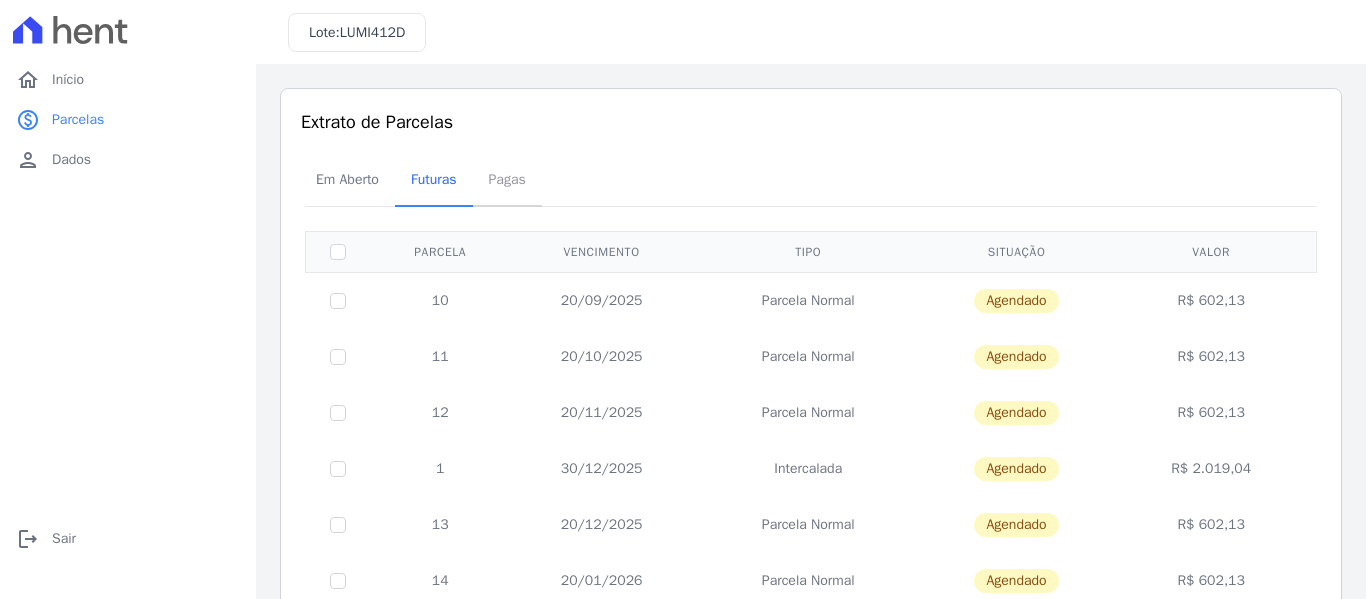 click on "Pagas" at bounding box center (507, 179) 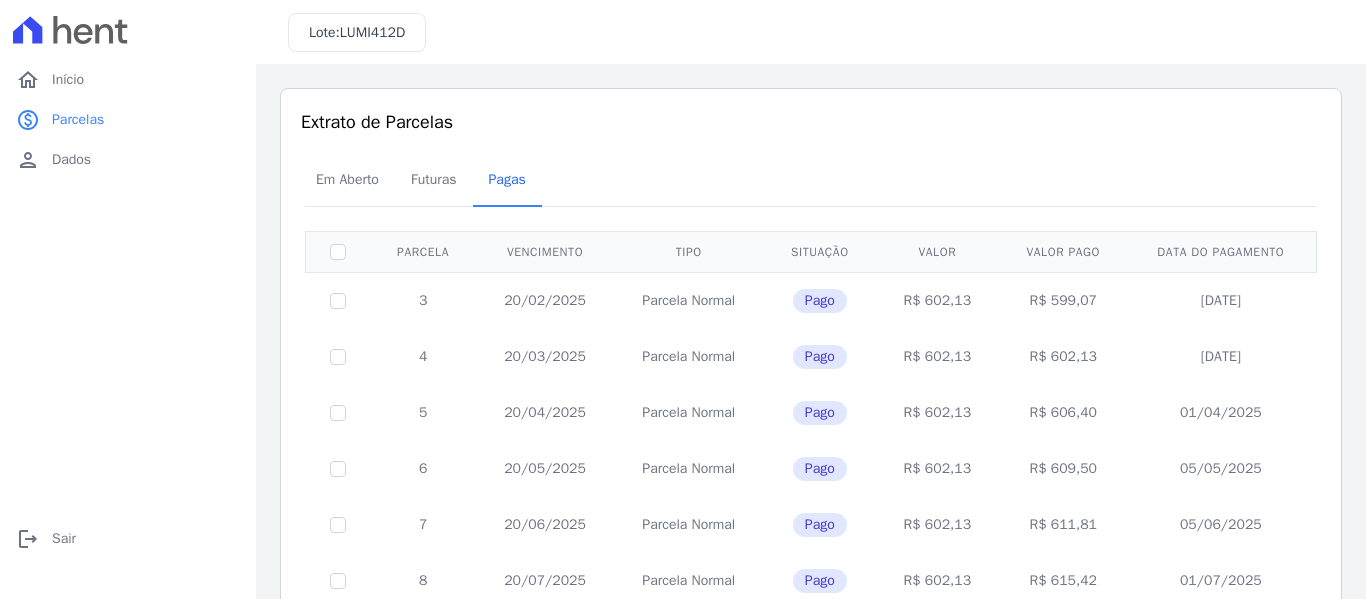 scroll, scrollTop: 156, scrollLeft: 0, axis: vertical 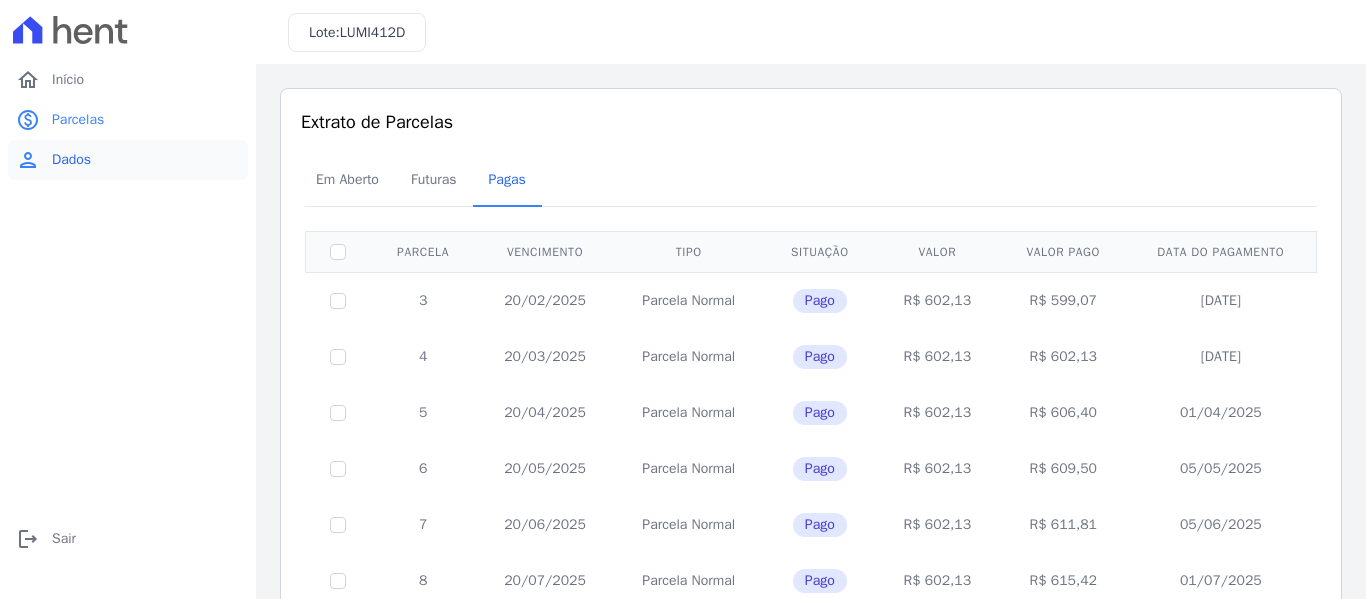 click on "Dados" at bounding box center [71, 160] 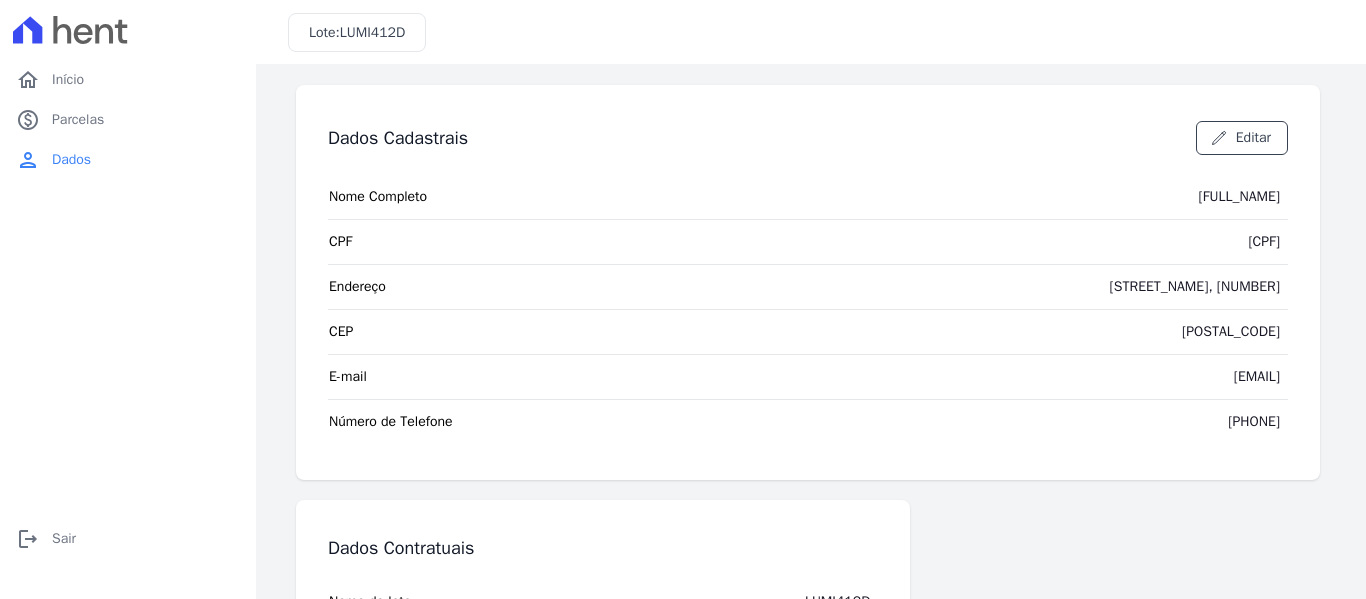 scroll, scrollTop: 0, scrollLeft: 0, axis: both 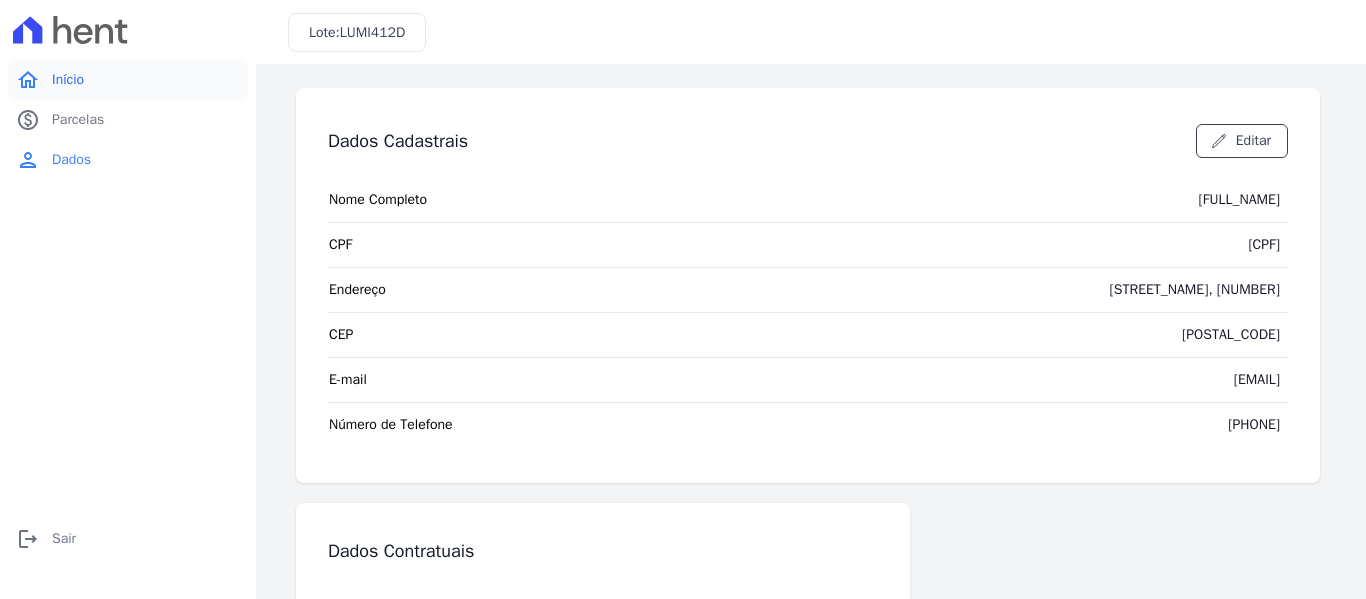 click on "Início" at bounding box center [68, 80] 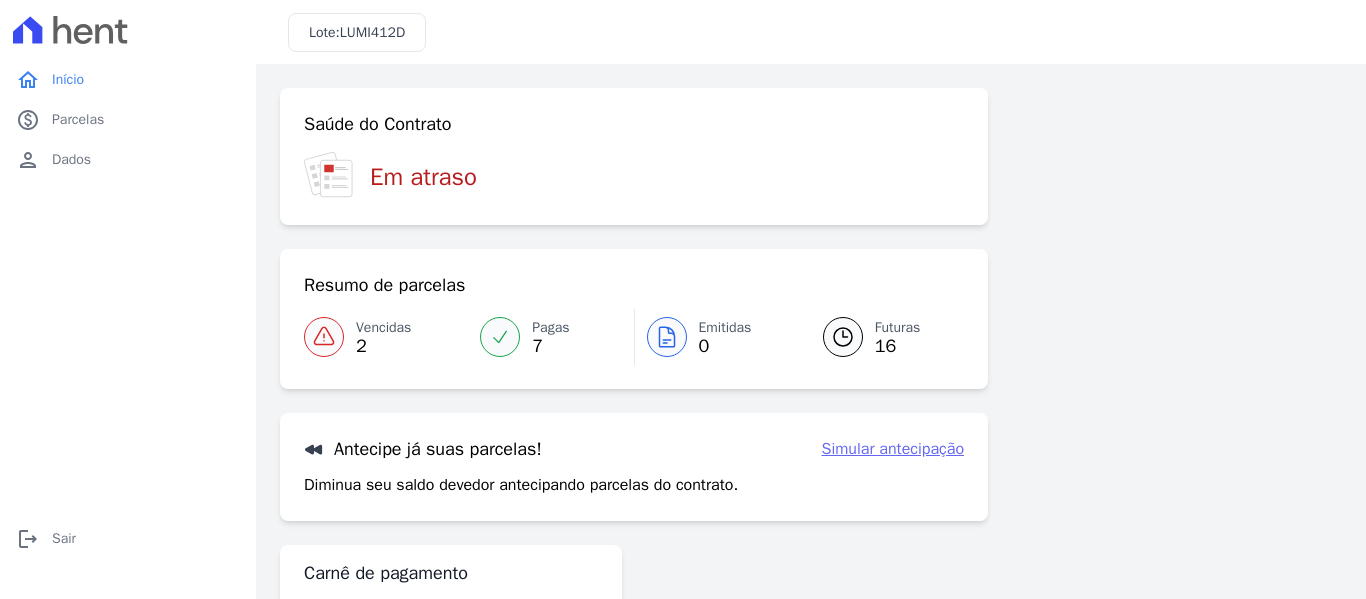 scroll, scrollTop: 88, scrollLeft: 0, axis: vertical 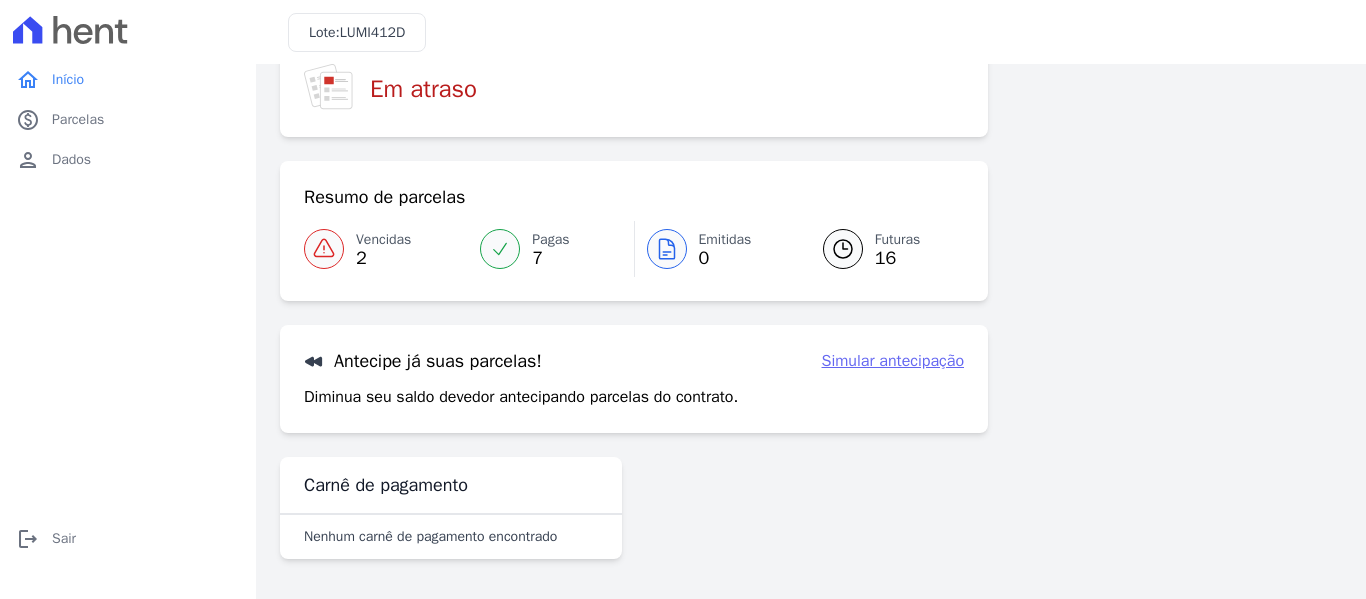 click at bounding box center [500, 249] 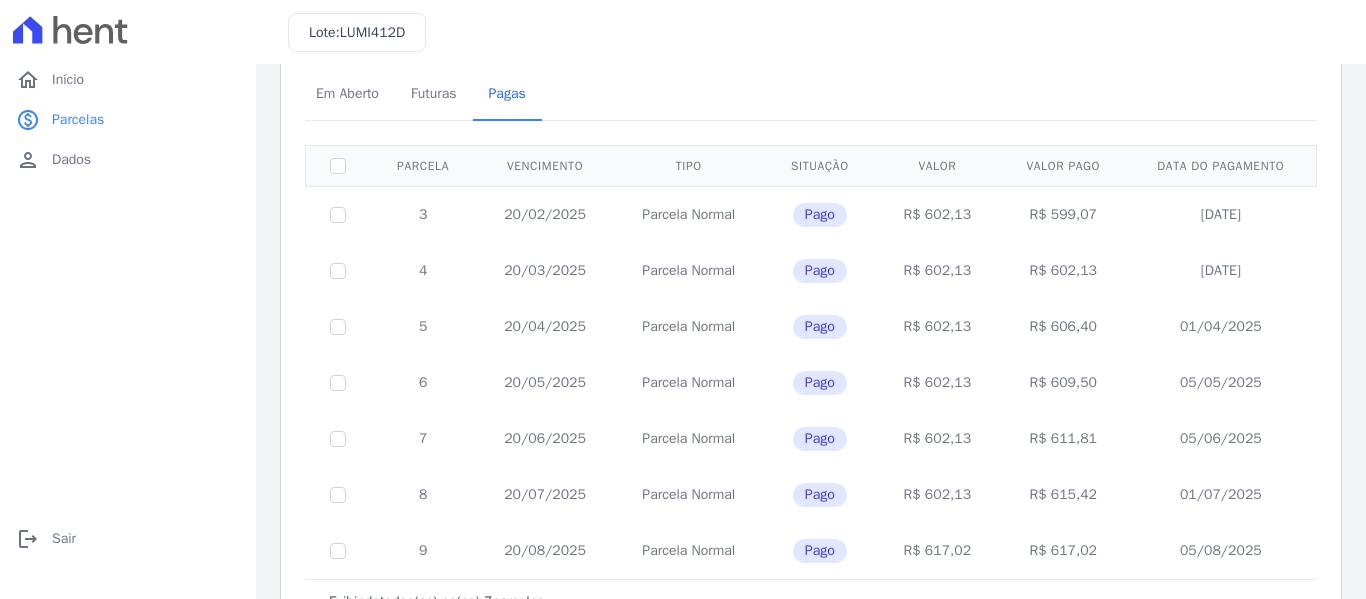 scroll, scrollTop: 104, scrollLeft: 0, axis: vertical 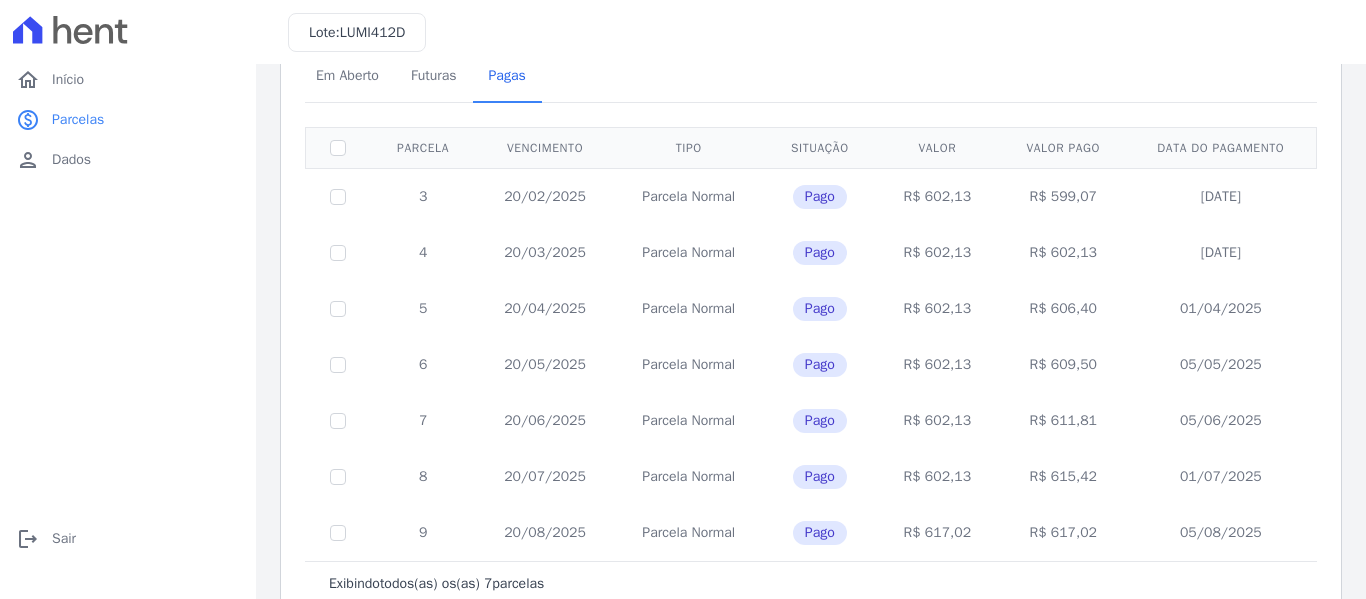 click on "Lote:
LUMI412D" at bounding box center [357, 32] 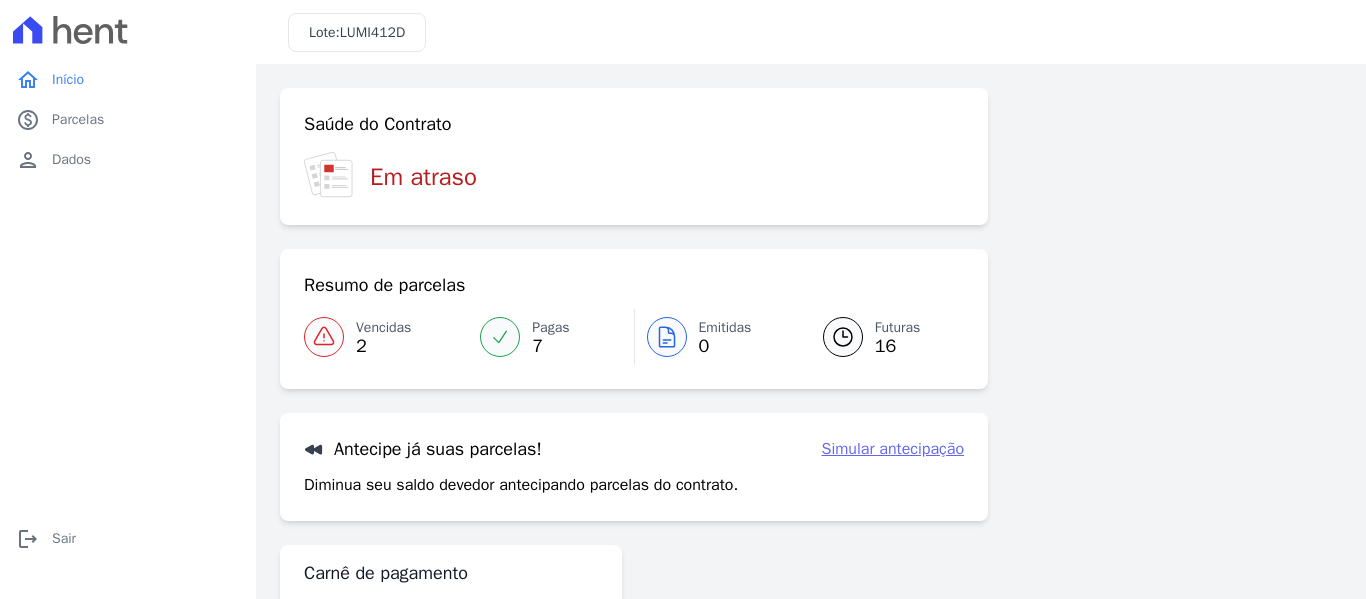 scroll, scrollTop: 0, scrollLeft: 0, axis: both 